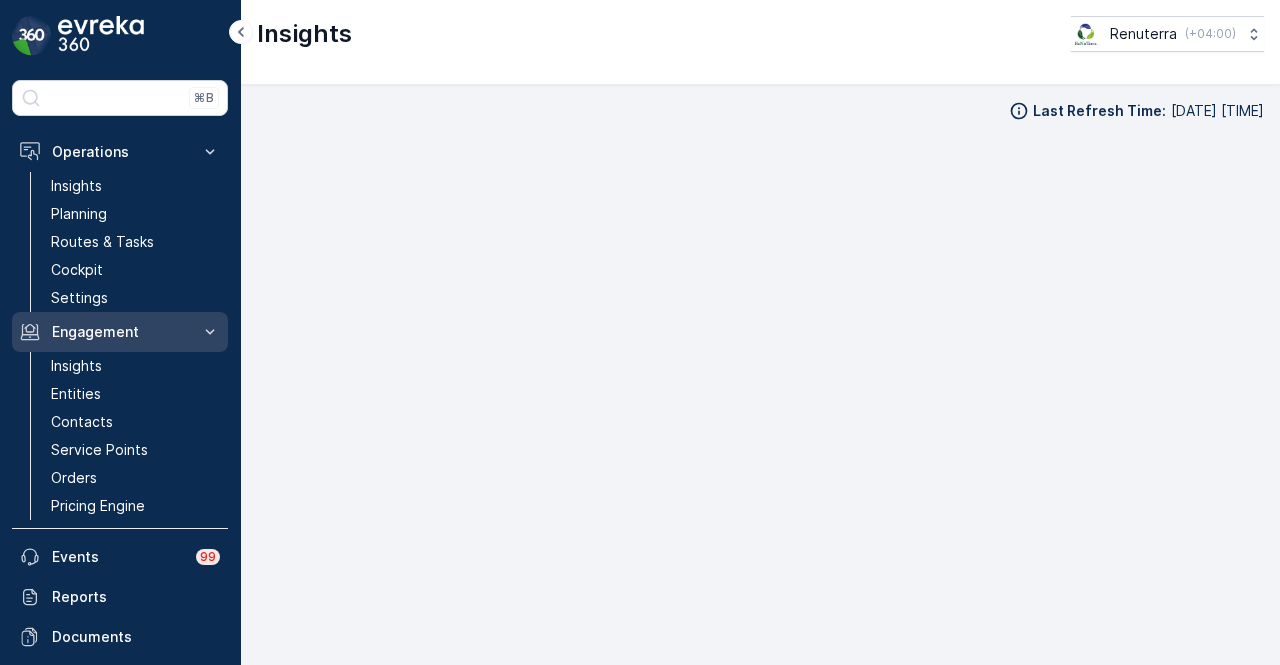 scroll, scrollTop: 0, scrollLeft: 0, axis: both 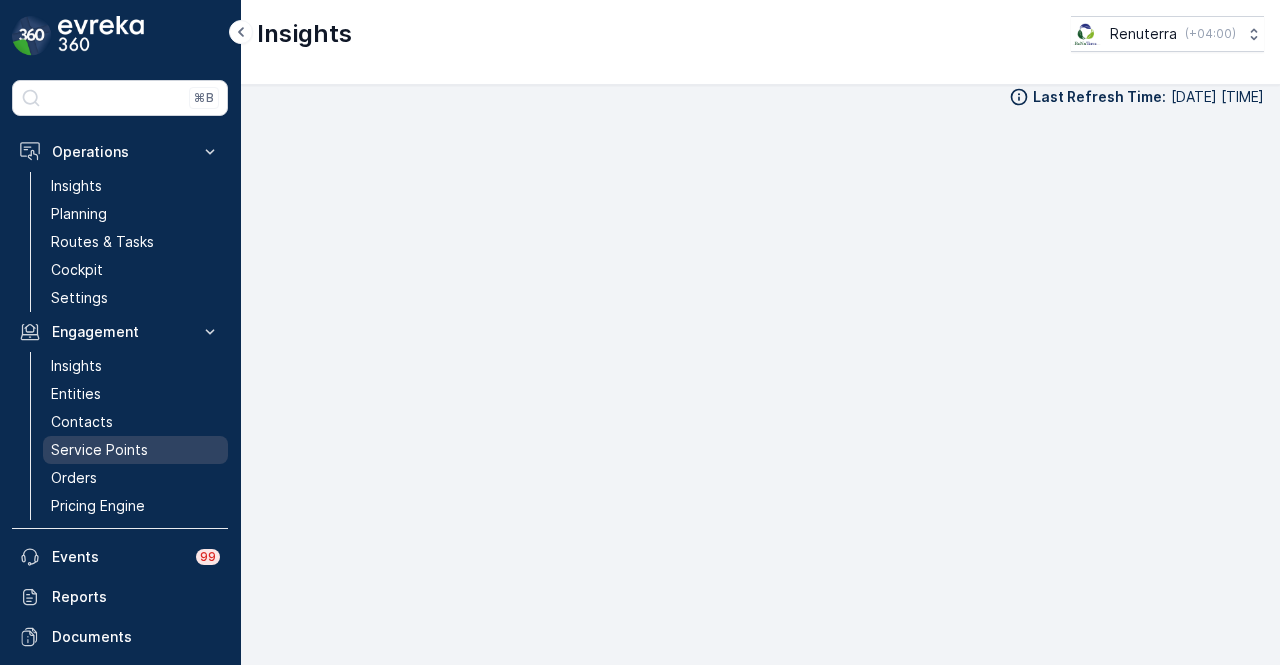 click on "Service Points" at bounding box center [99, 450] 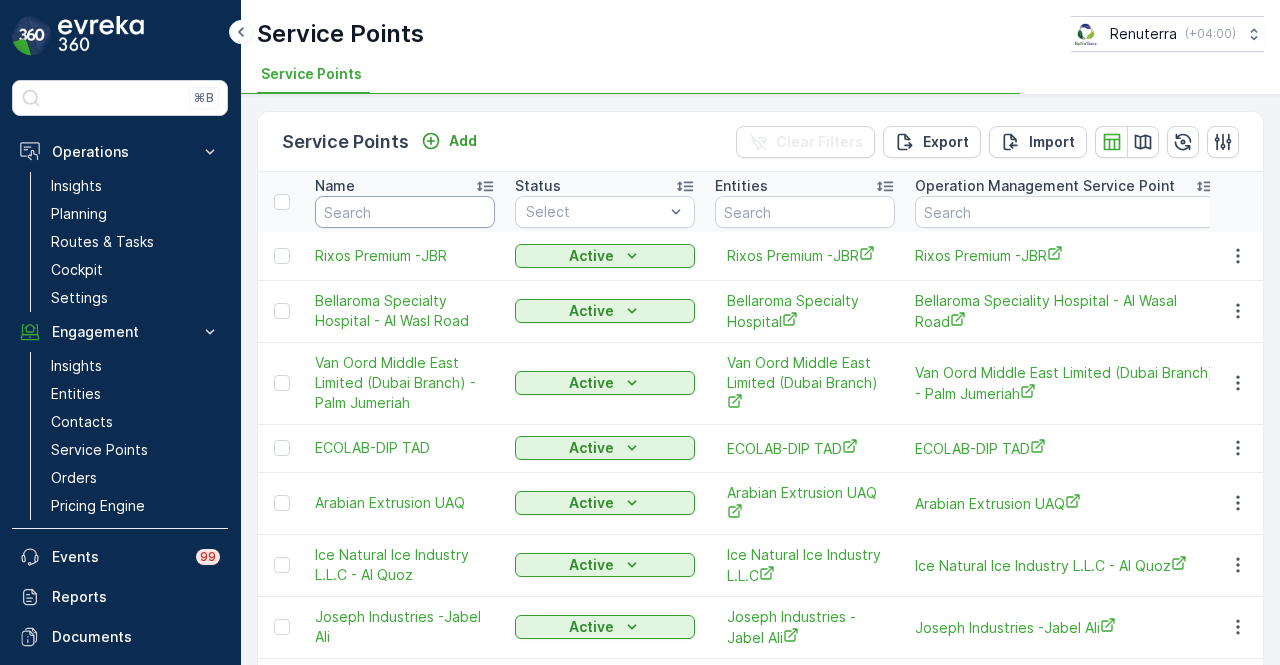 click at bounding box center (405, 212) 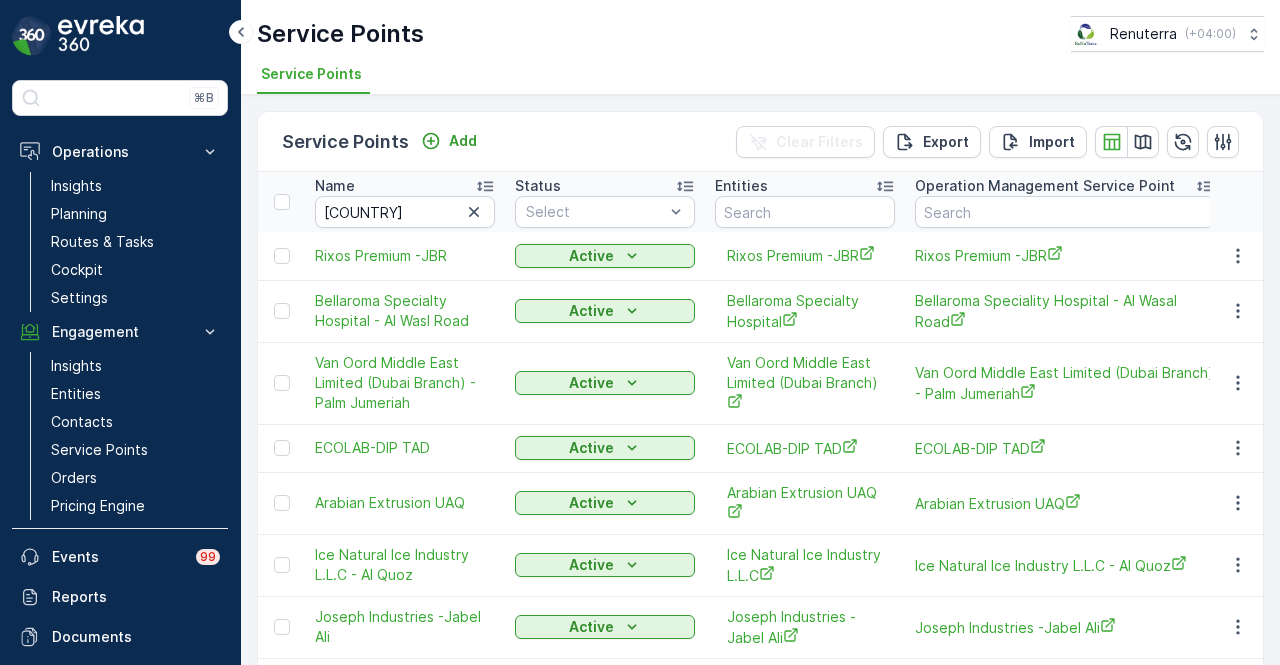 type 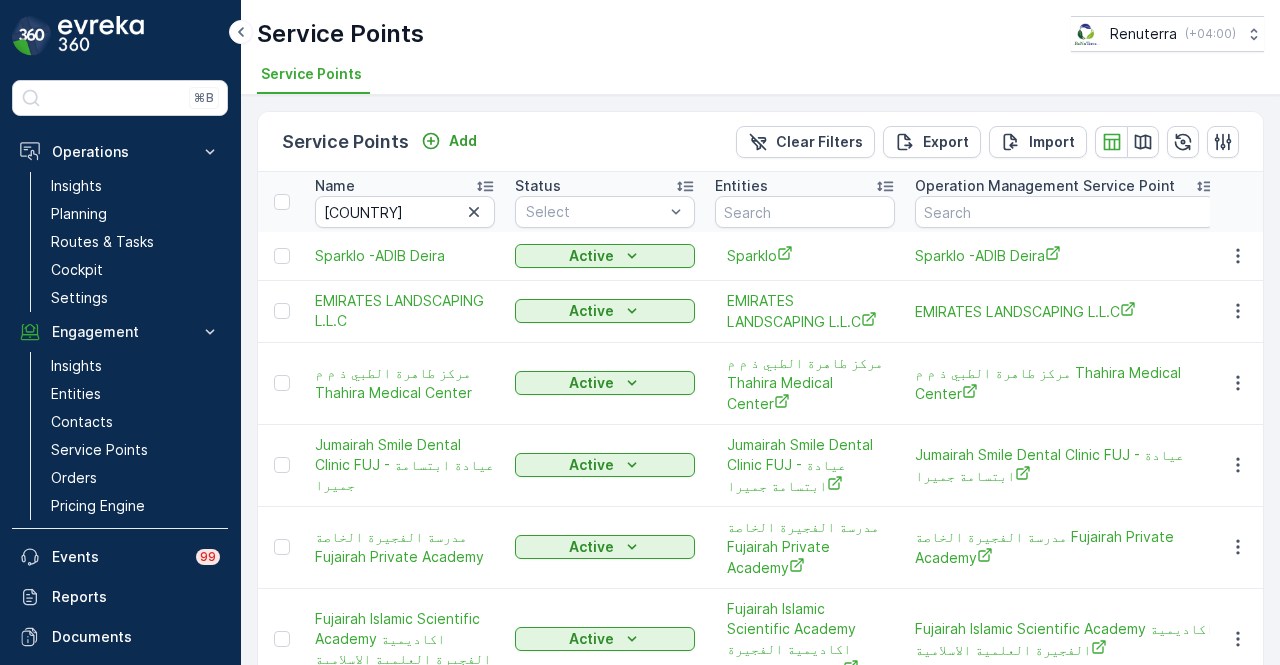 click on "ira" at bounding box center (405, 212) 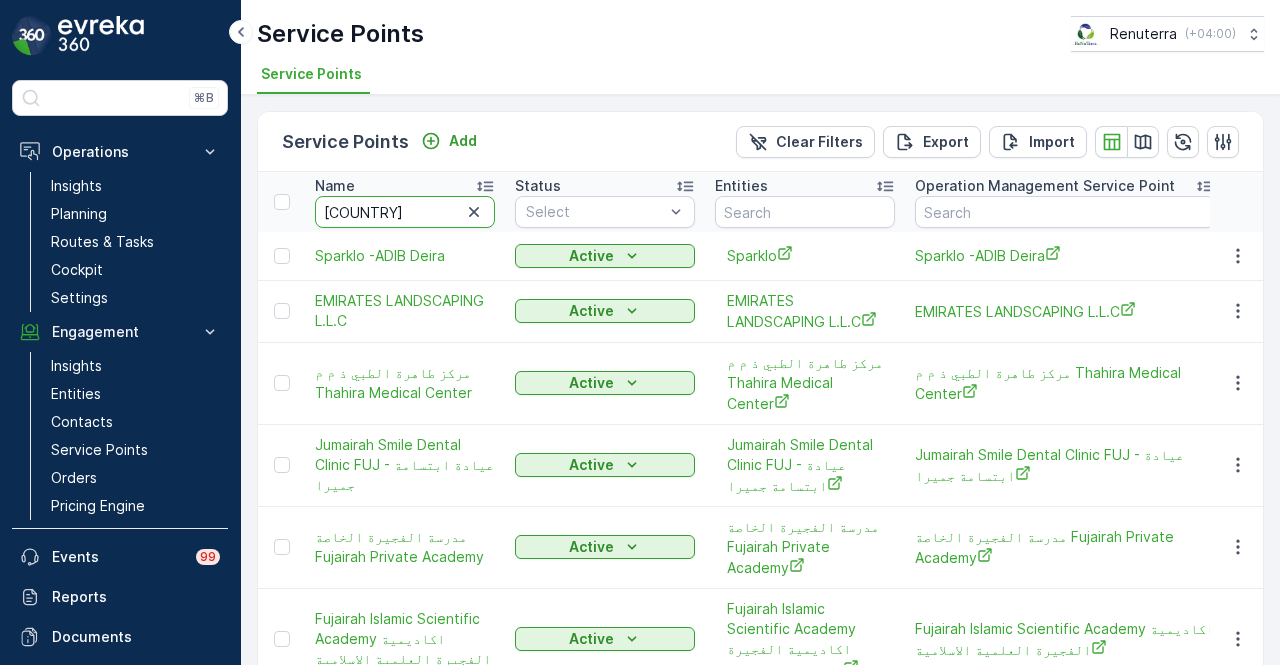 type on "irana" 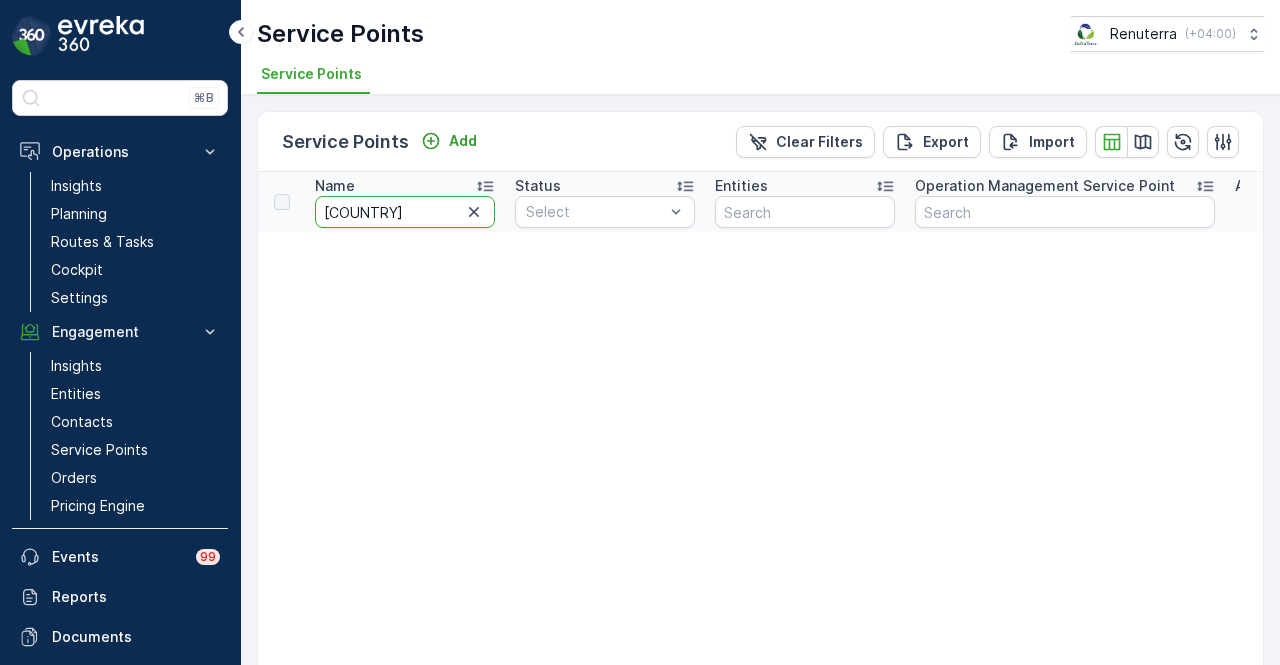 click on "irana" at bounding box center [405, 212] 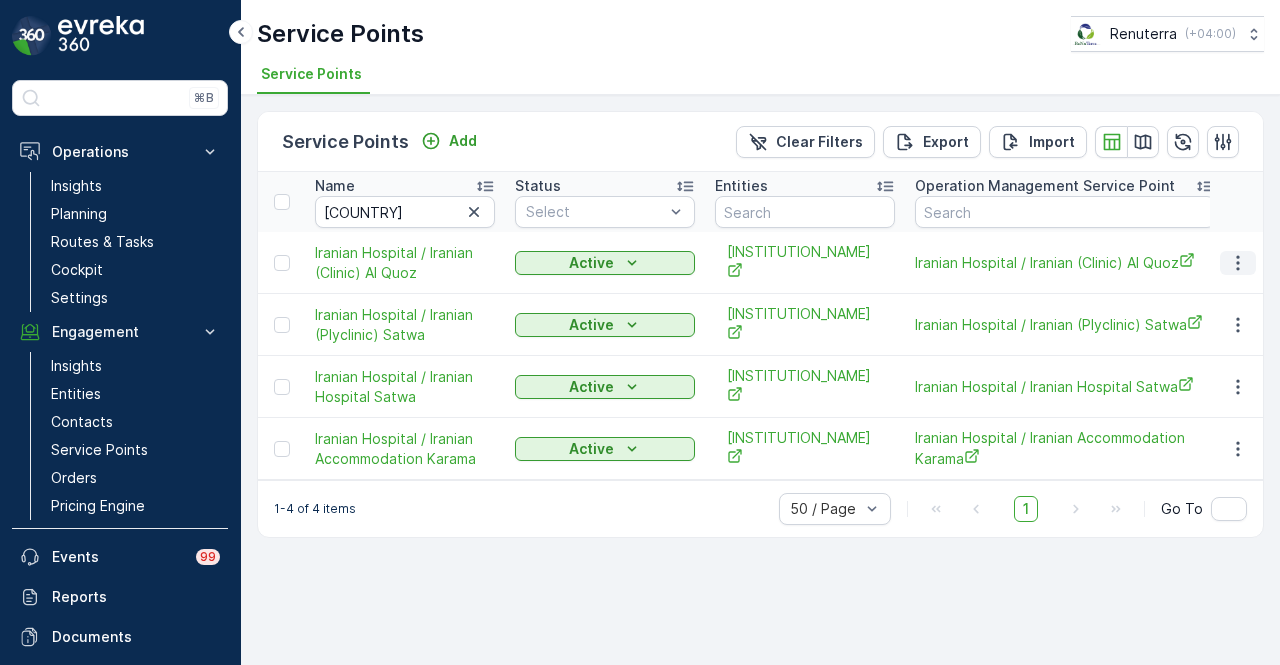 click 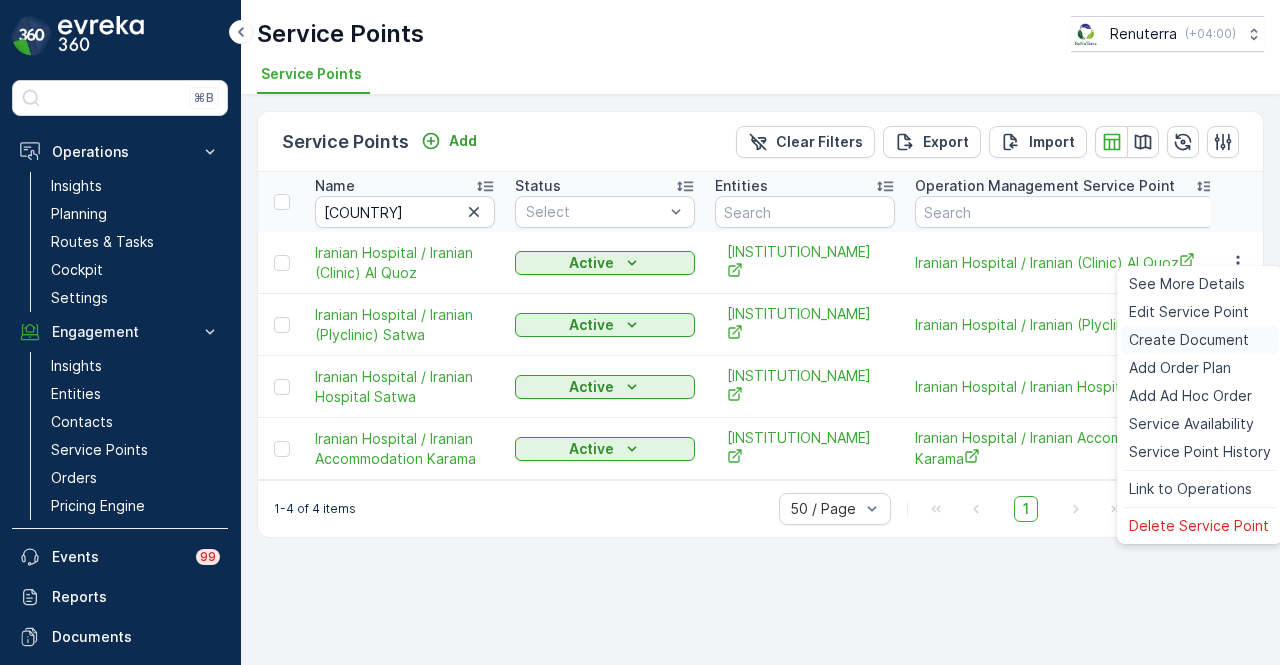 click on "Create Document" at bounding box center [1189, 340] 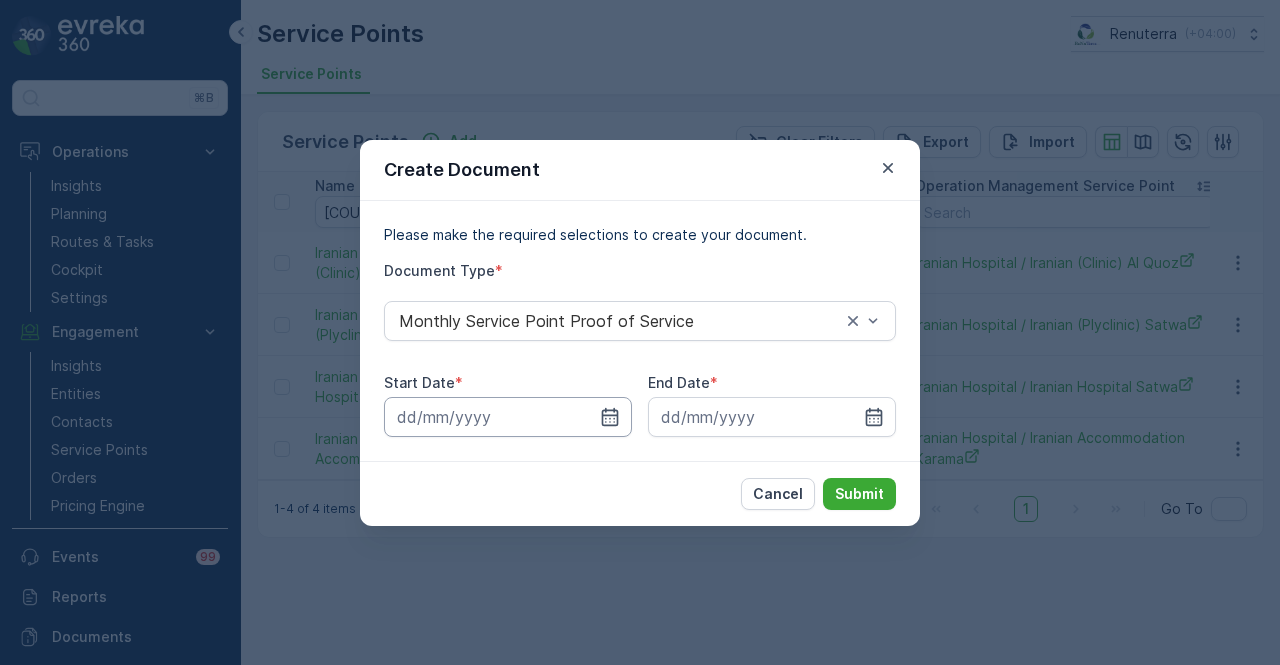 click at bounding box center [508, 417] 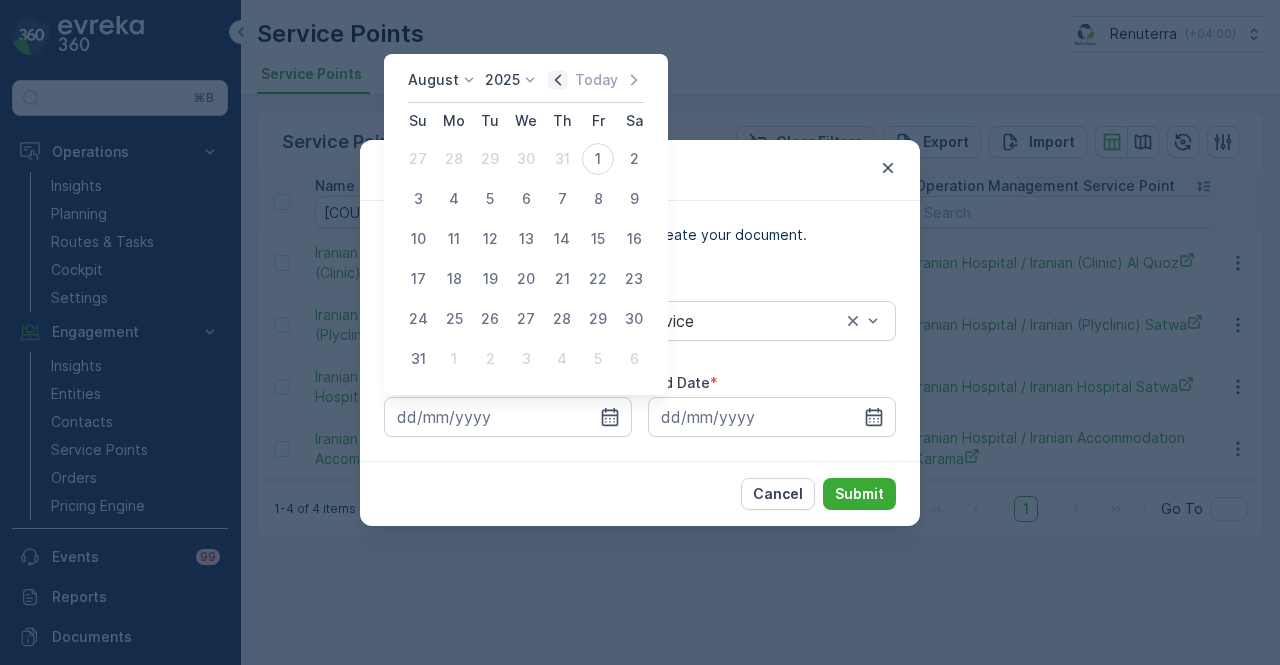 click 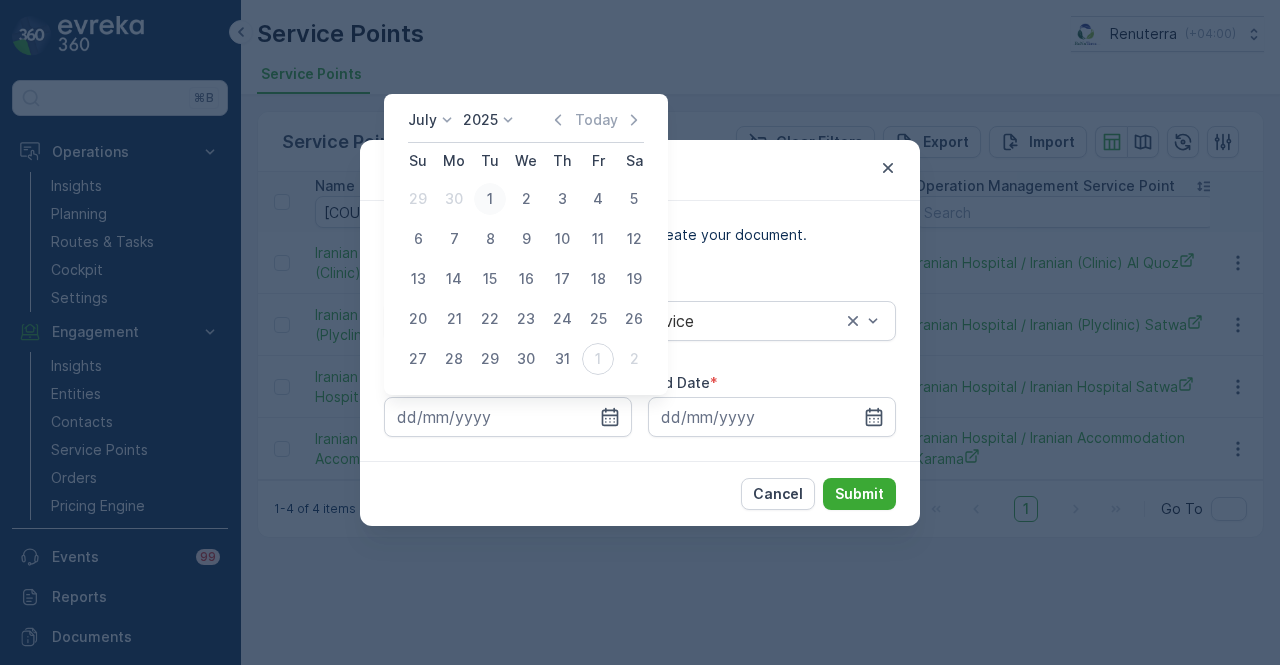 click on "1" at bounding box center (490, 199) 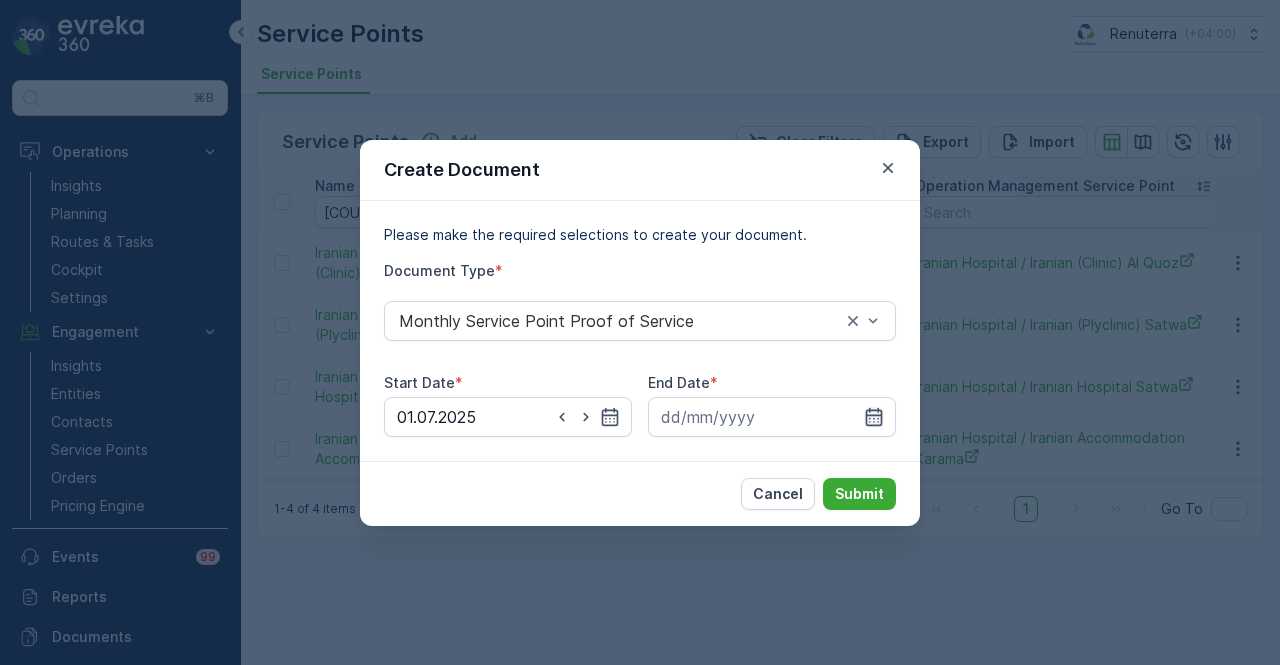 click 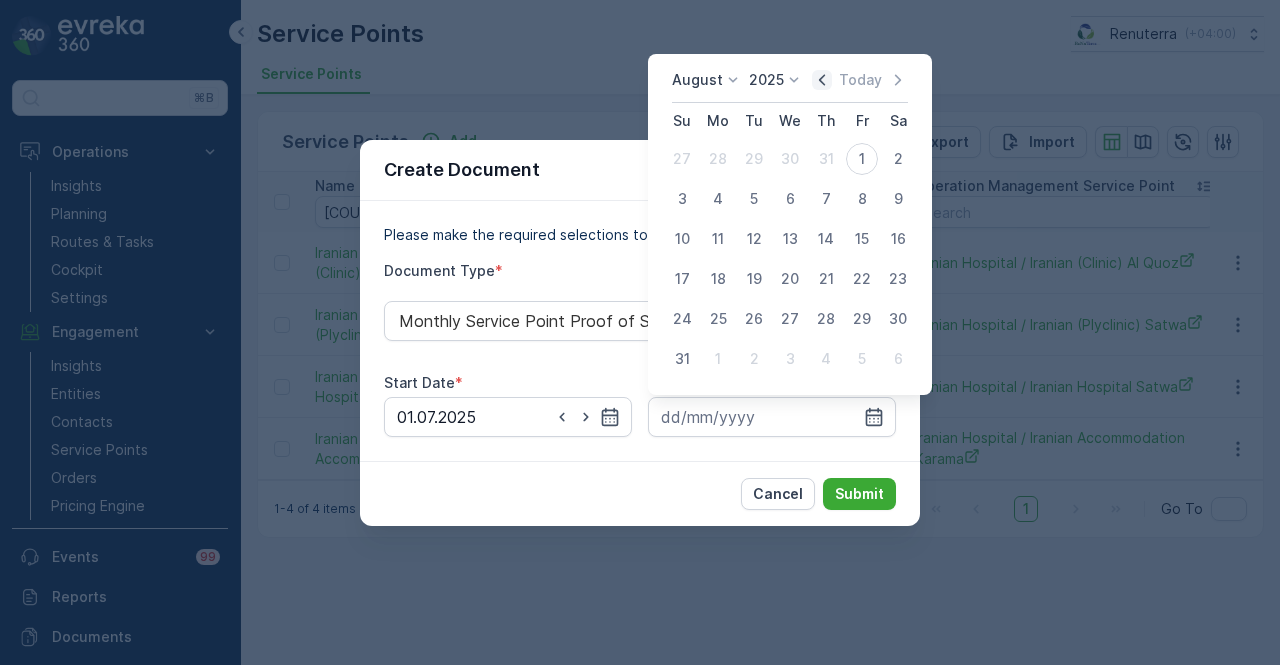 click 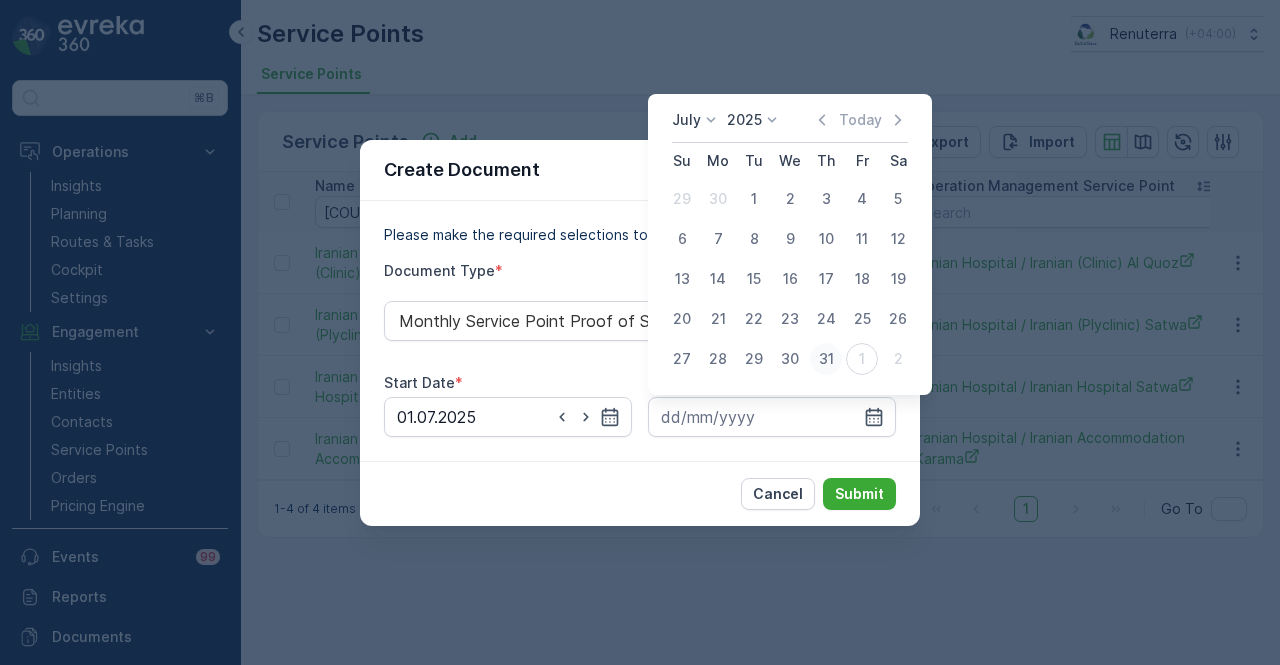 click on "31" at bounding box center [826, 359] 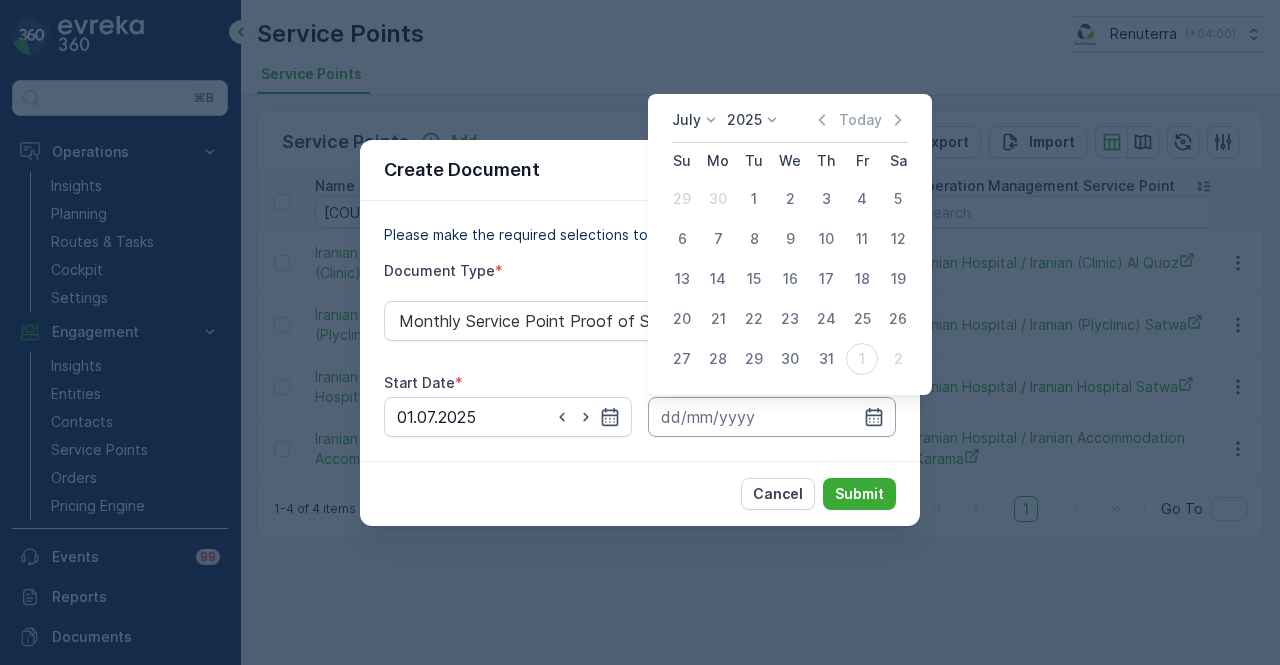 type on "31.07.2025" 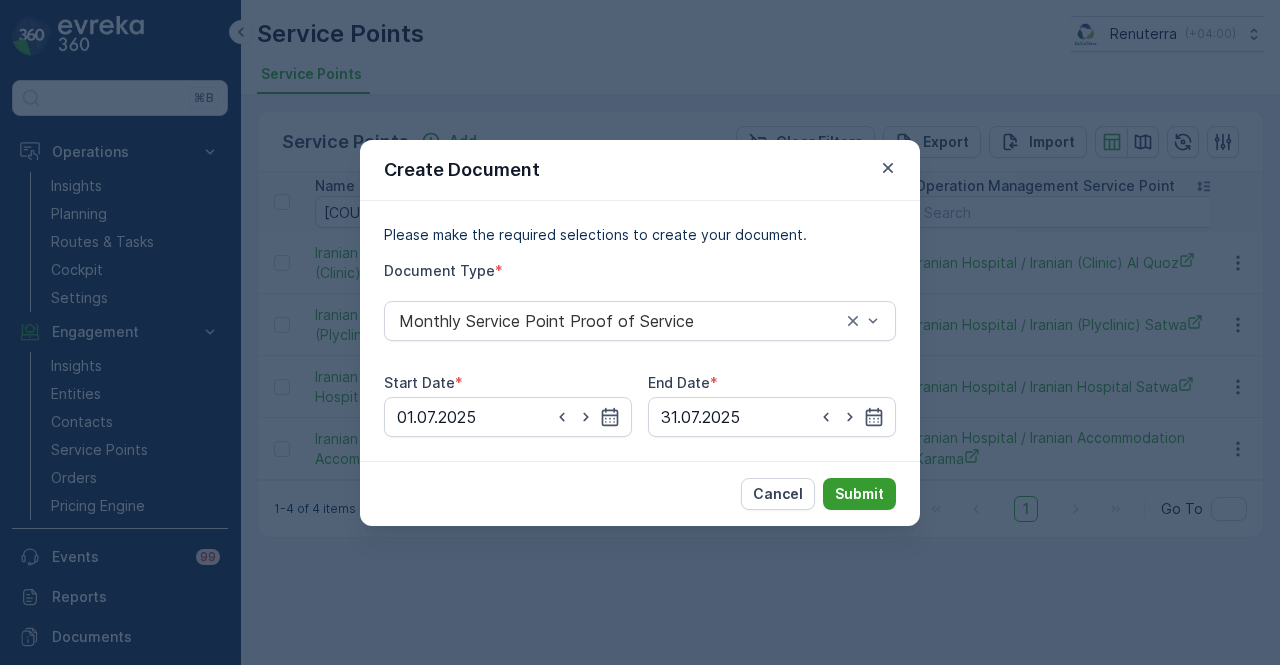 click on "Submit" at bounding box center [859, 494] 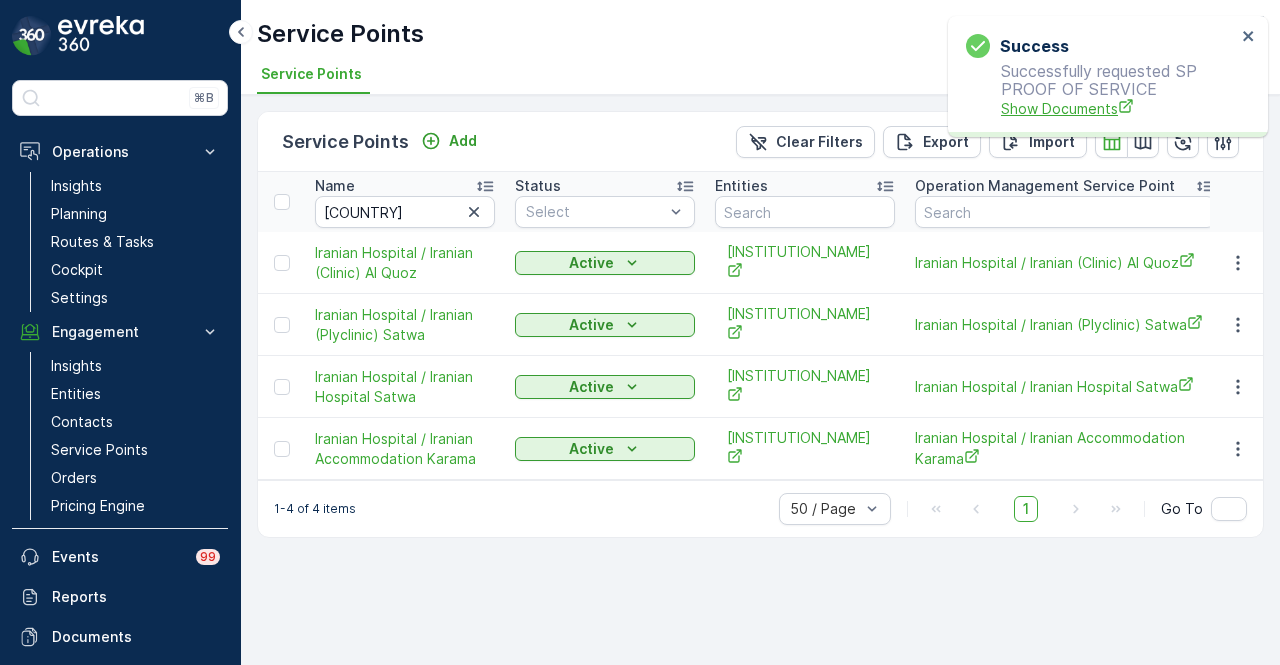 click on "Show Documents" at bounding box center [1118, 108] 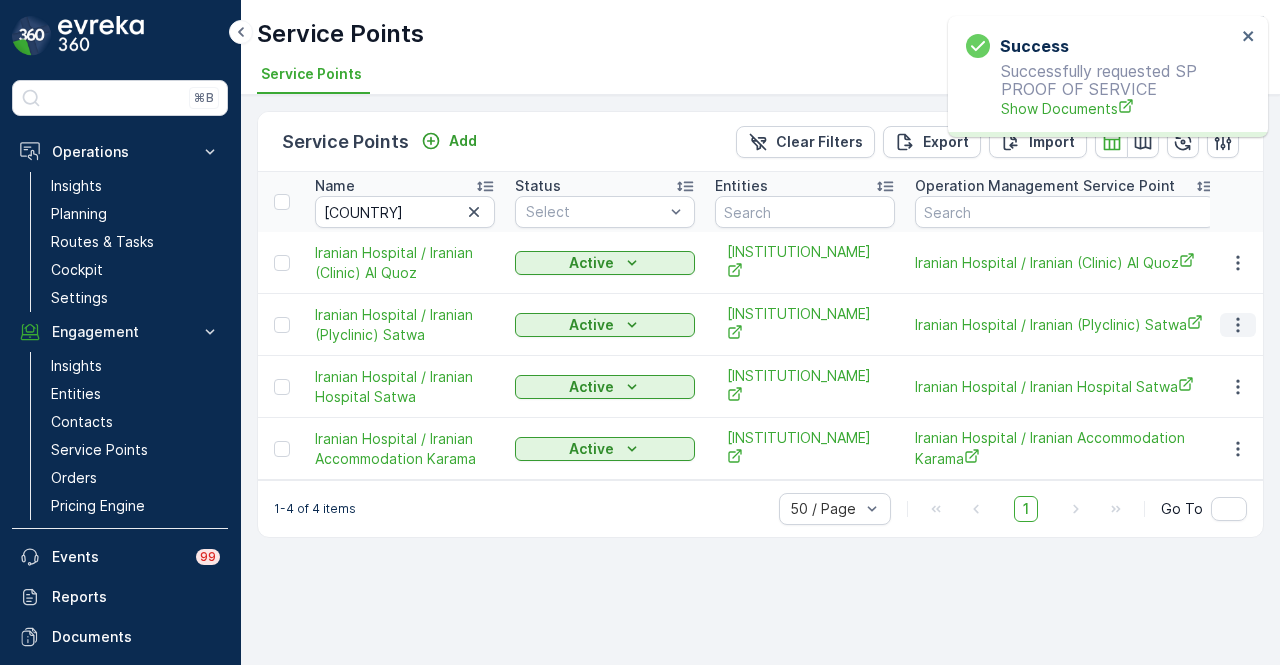 click 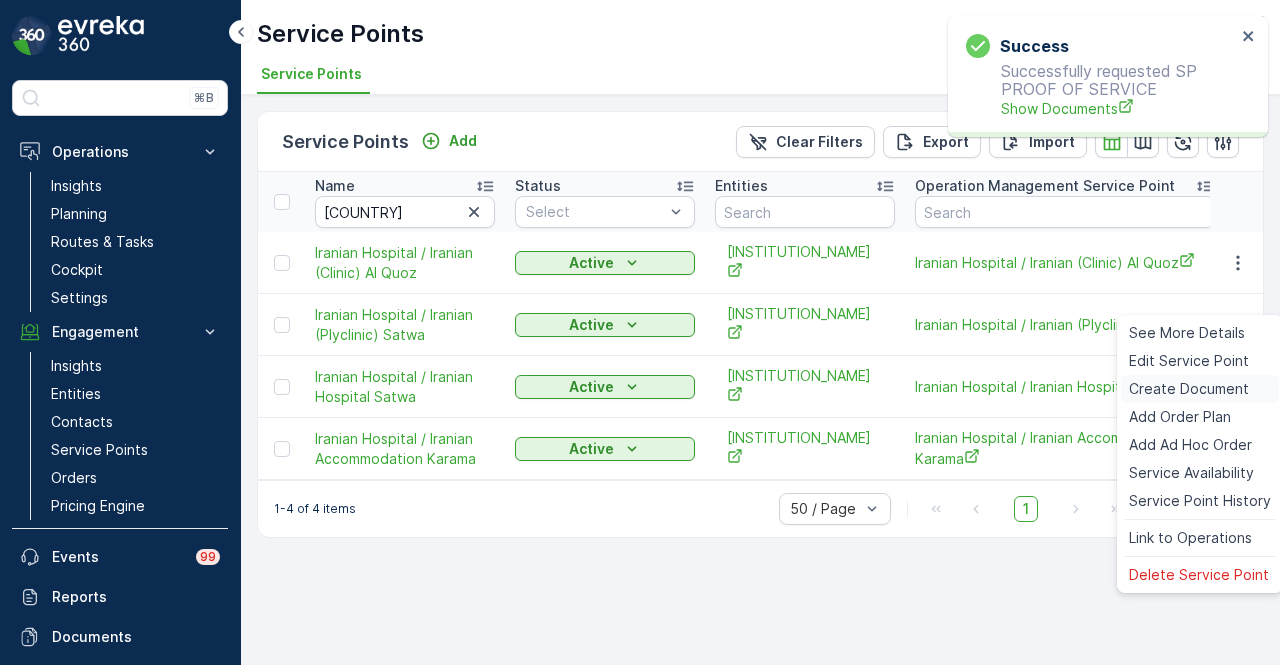 click on "Create Document" at bounding box center [1189, 389] 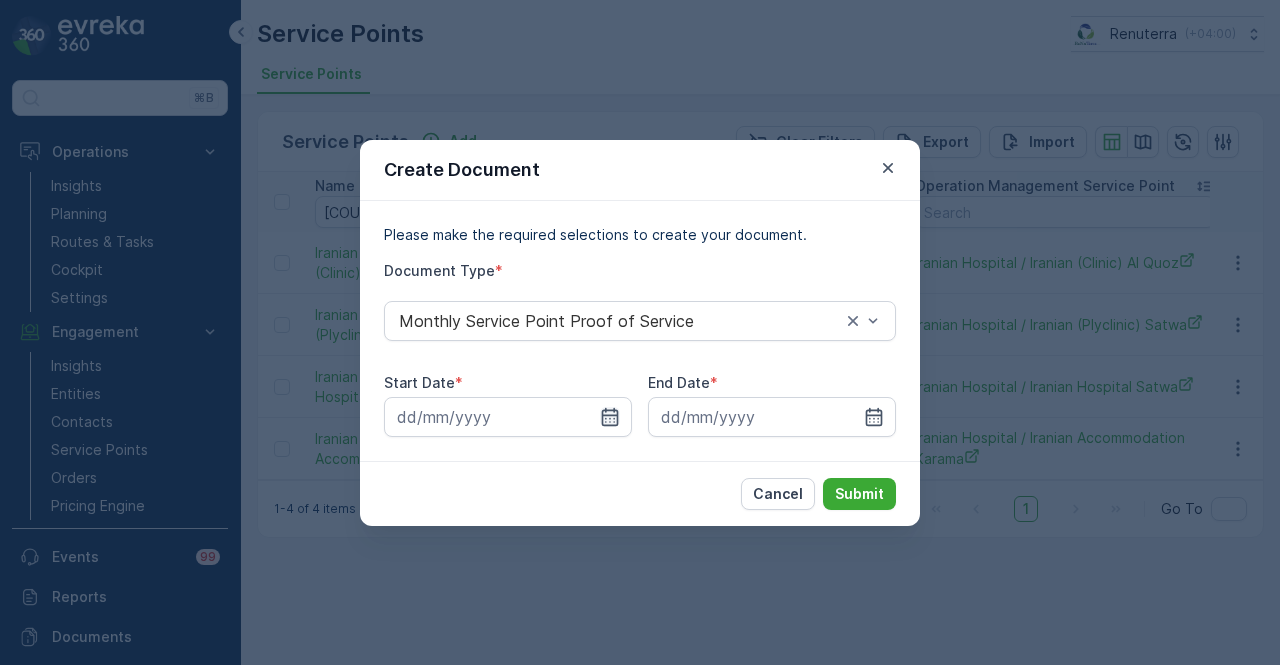 click 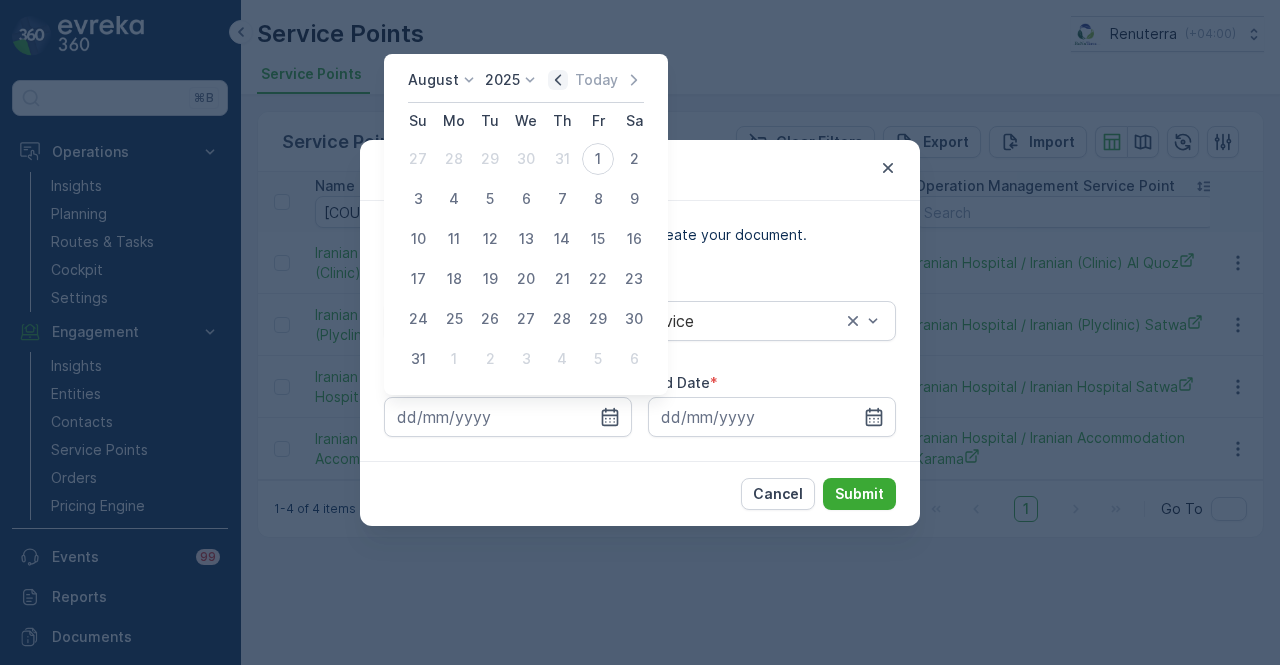 click 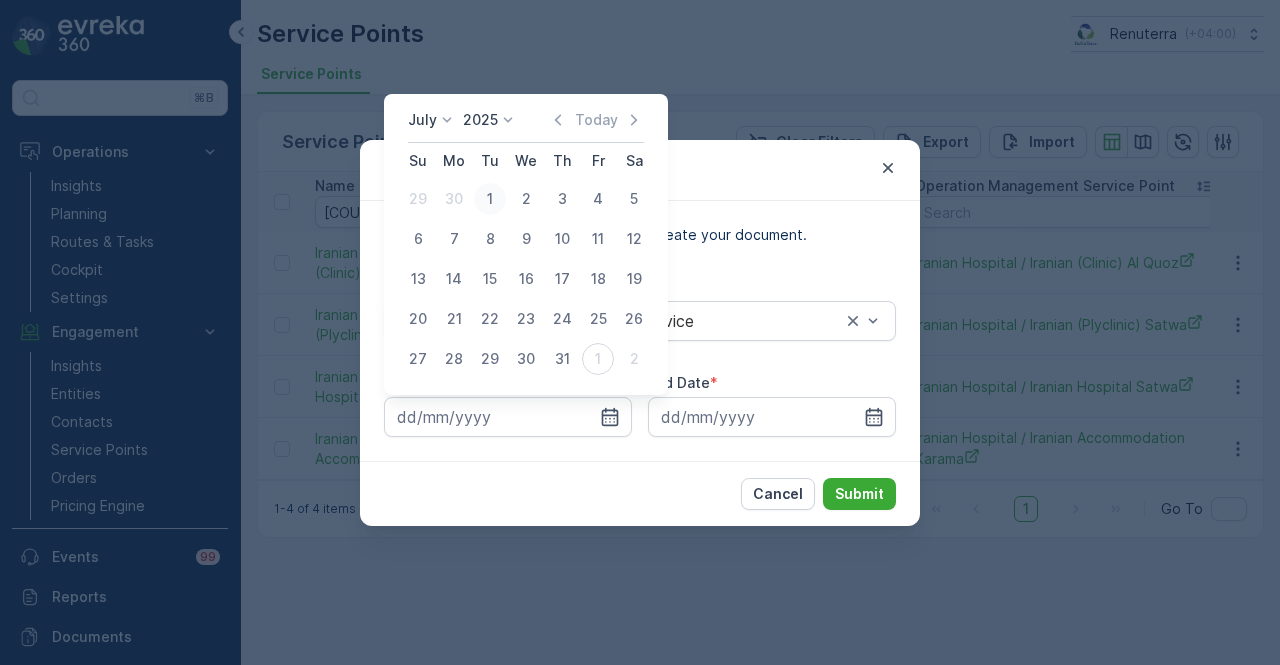 click on "1" at bounding box center (490, 199) 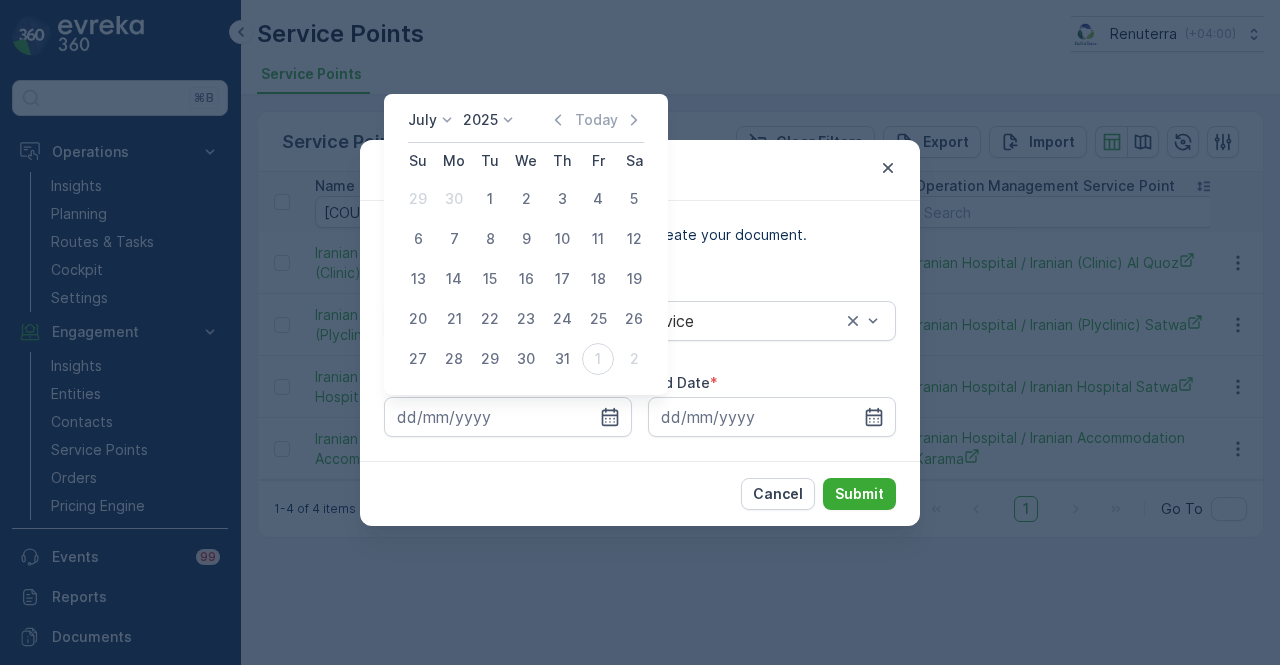 type on "01.07.2025" 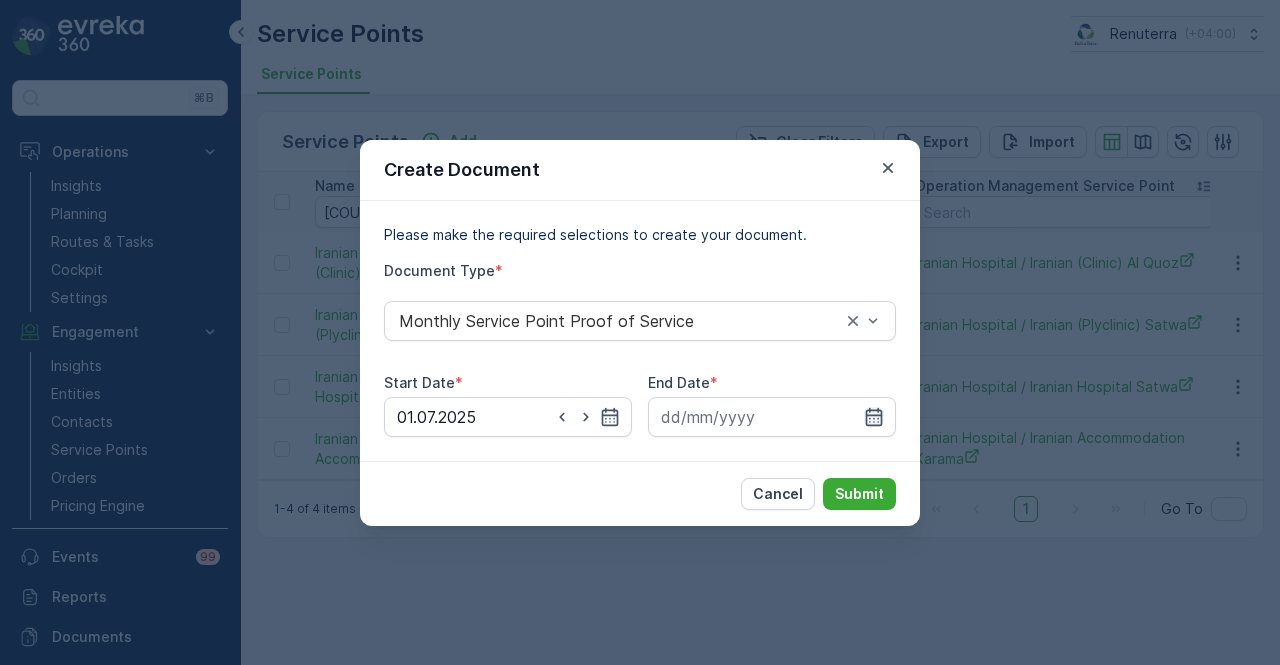 click 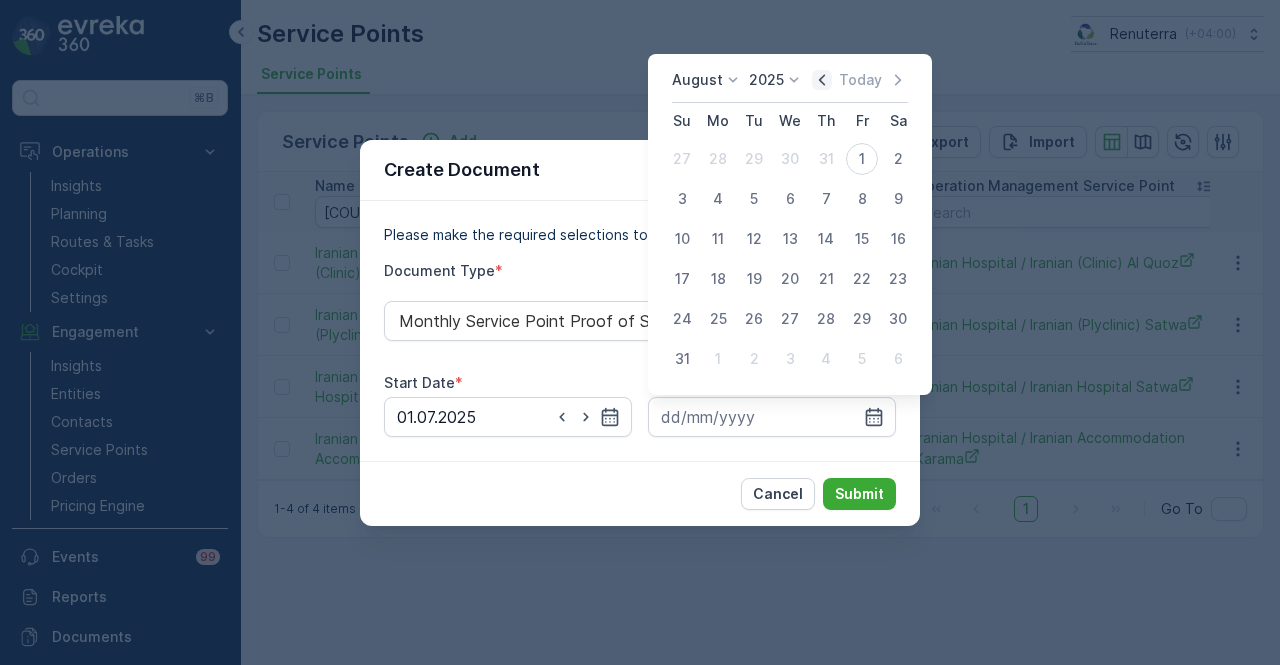 click 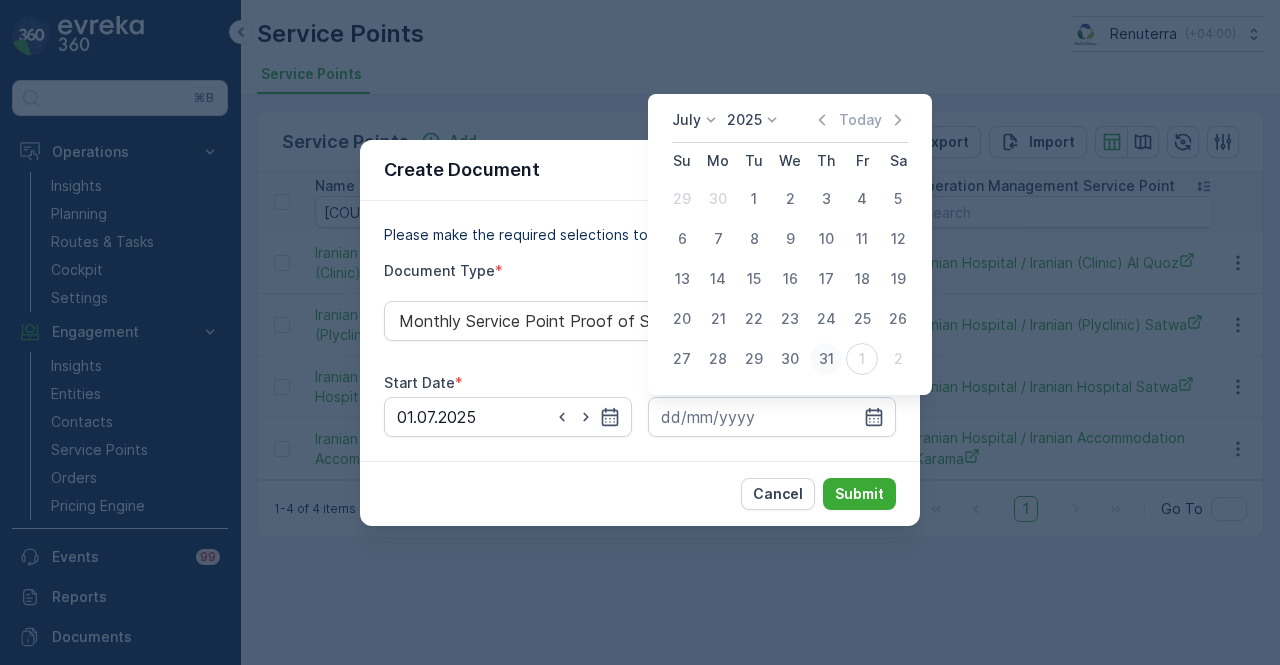 click on "31" at bounding box center (826, 359) 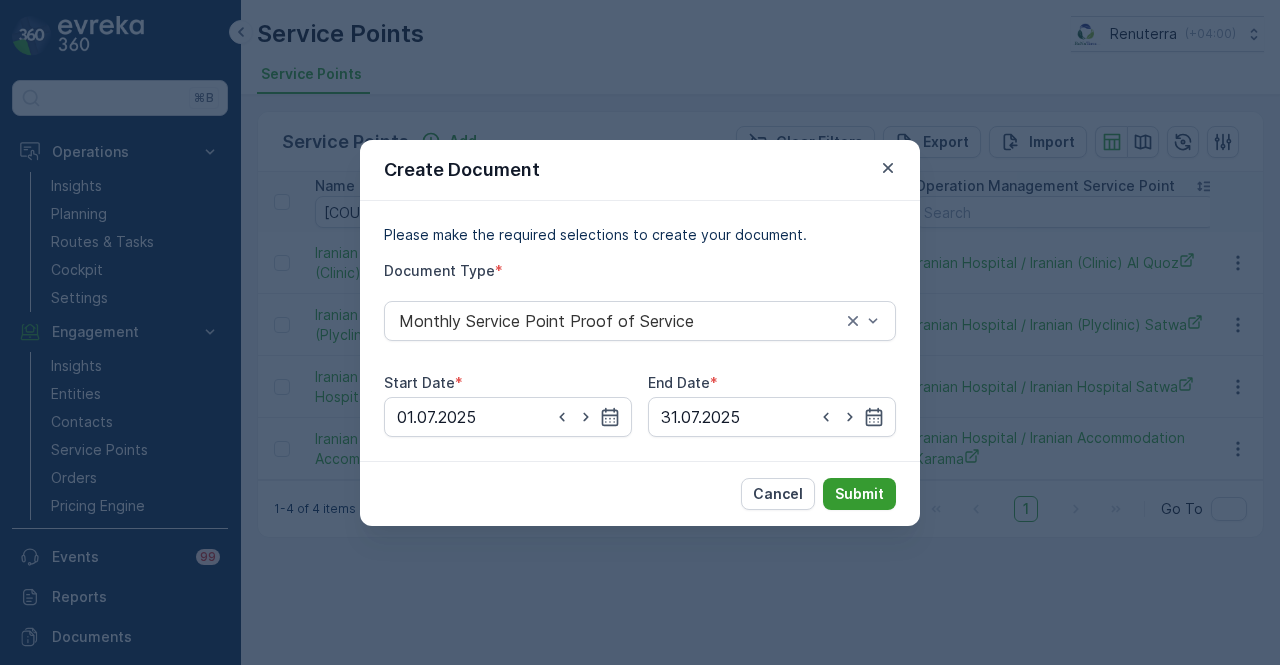 click on "Submit" at bounding box center [859, 494] 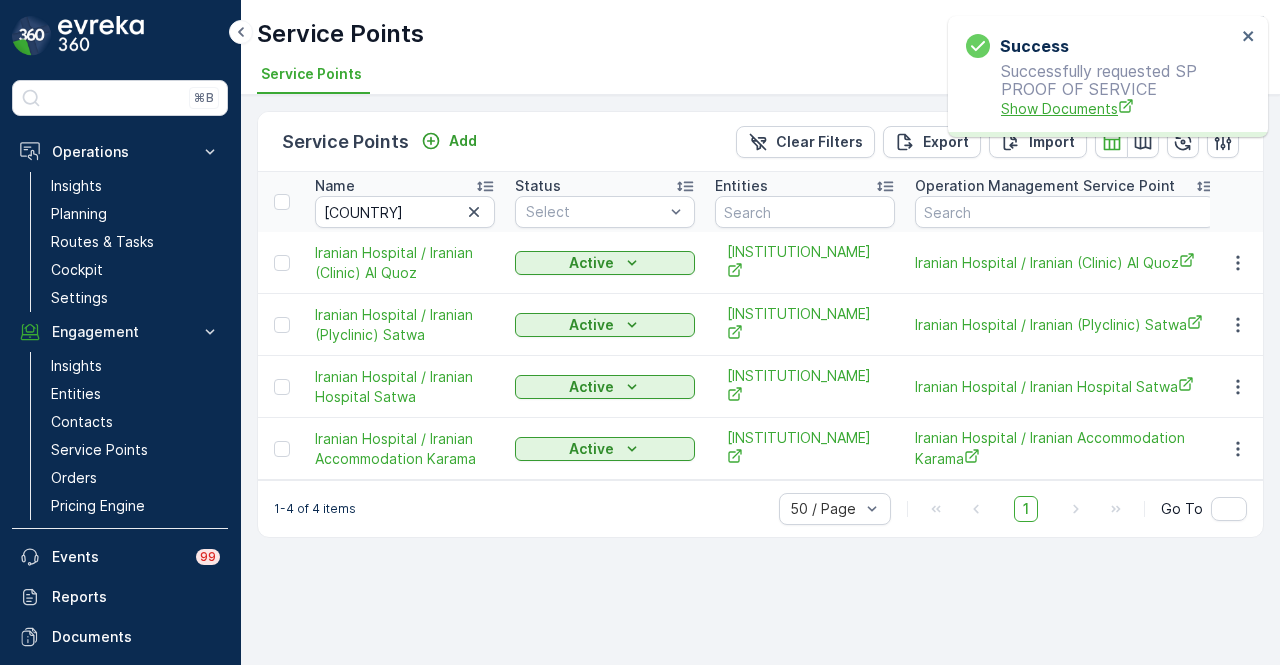 click on "Show Documents" at bounding box center [1118, 108] 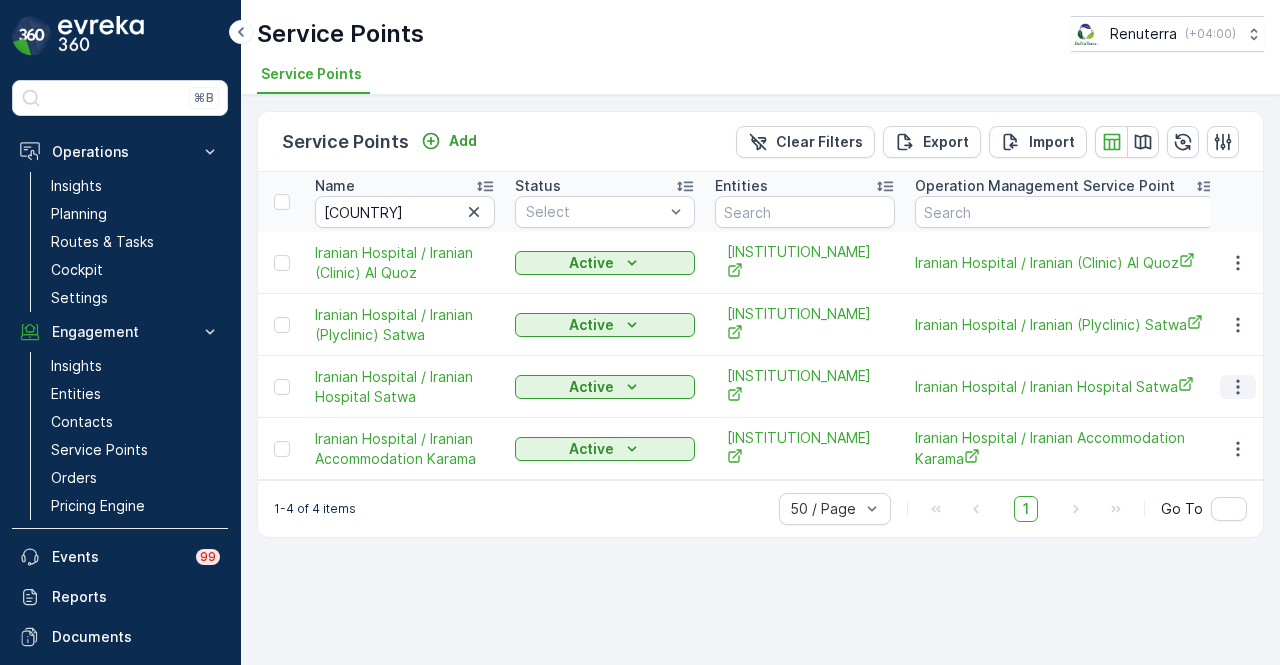 click 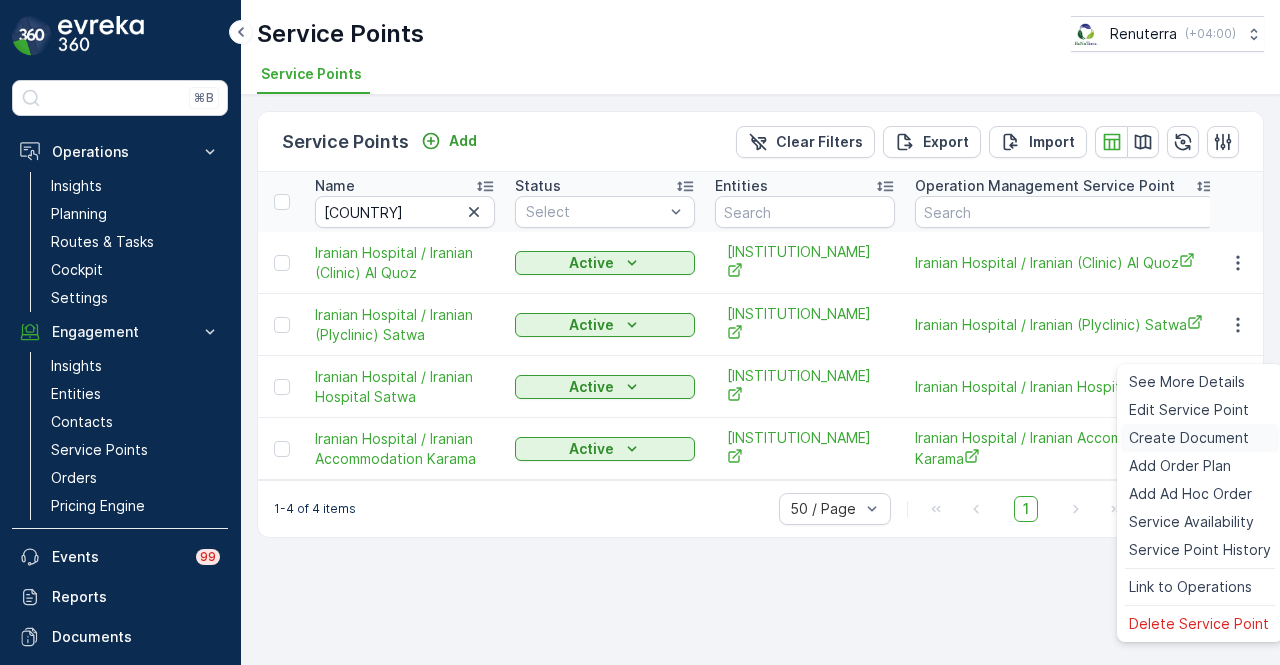 click on "Create Document" at bounding box center (1189, 438) 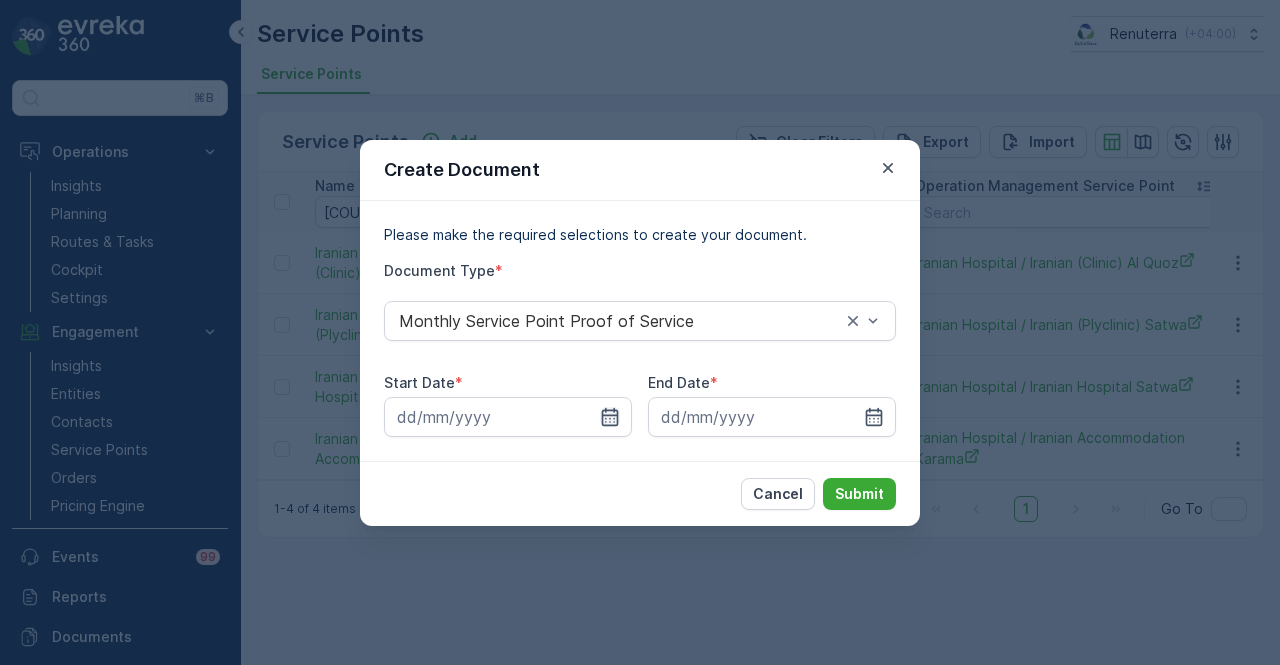 click 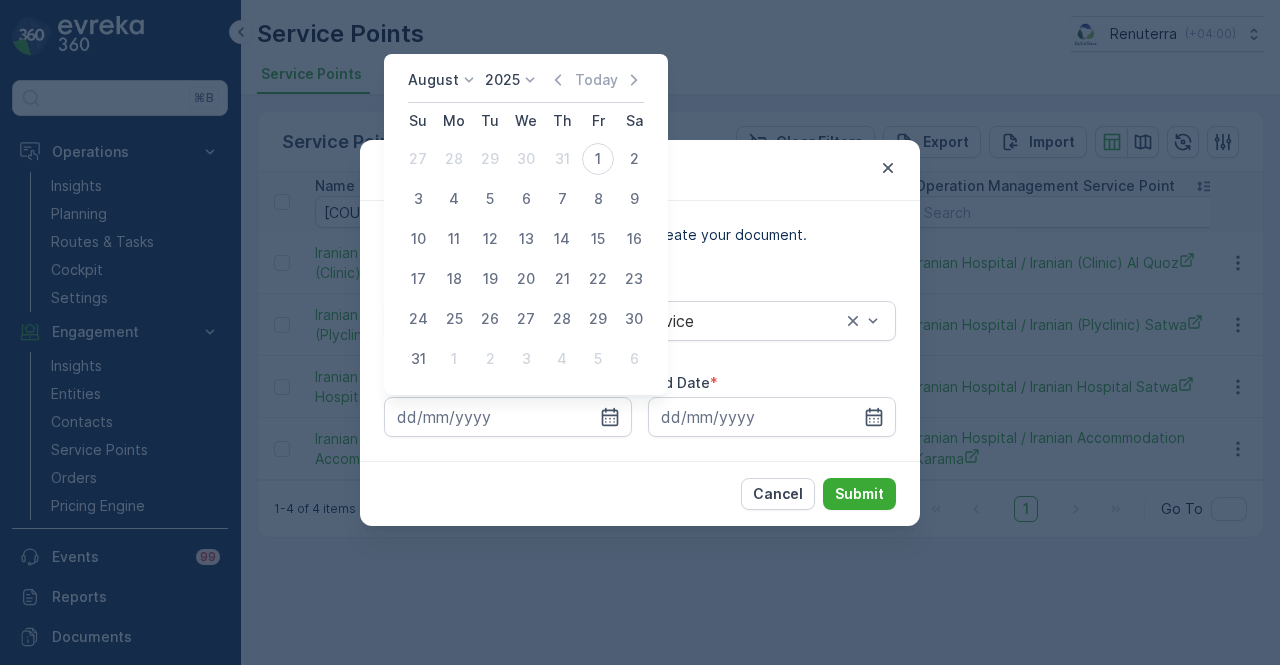 click on "Today" at bounding box center (596, 80) 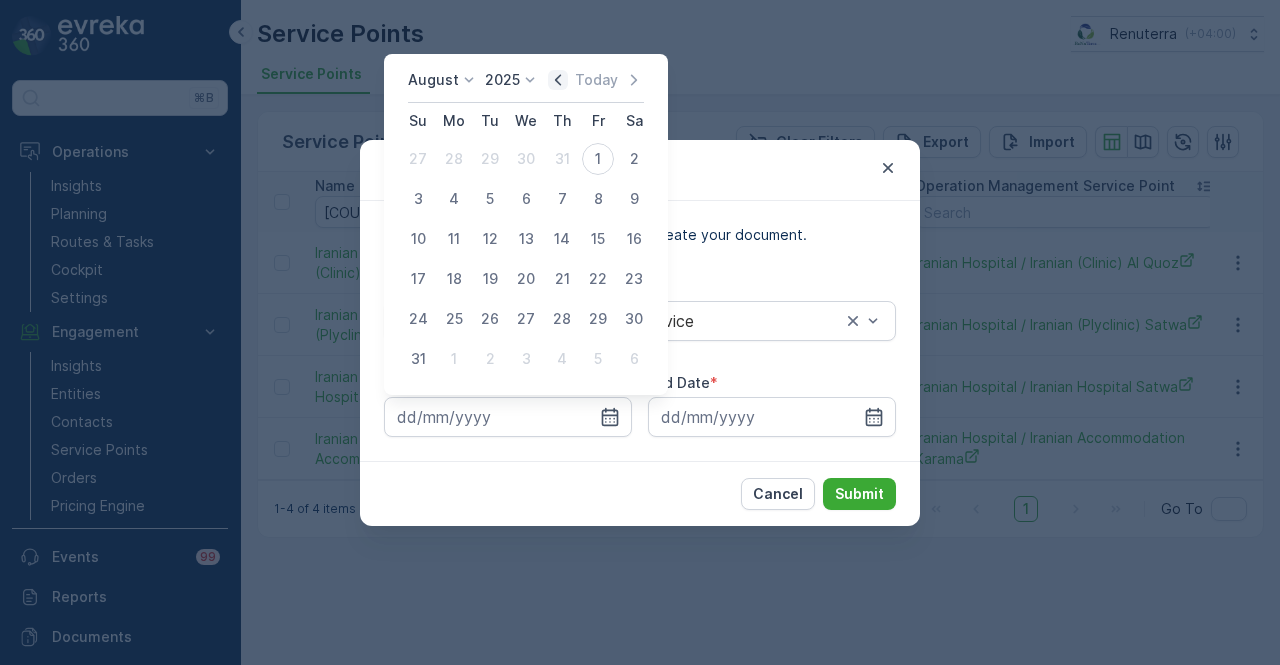 click 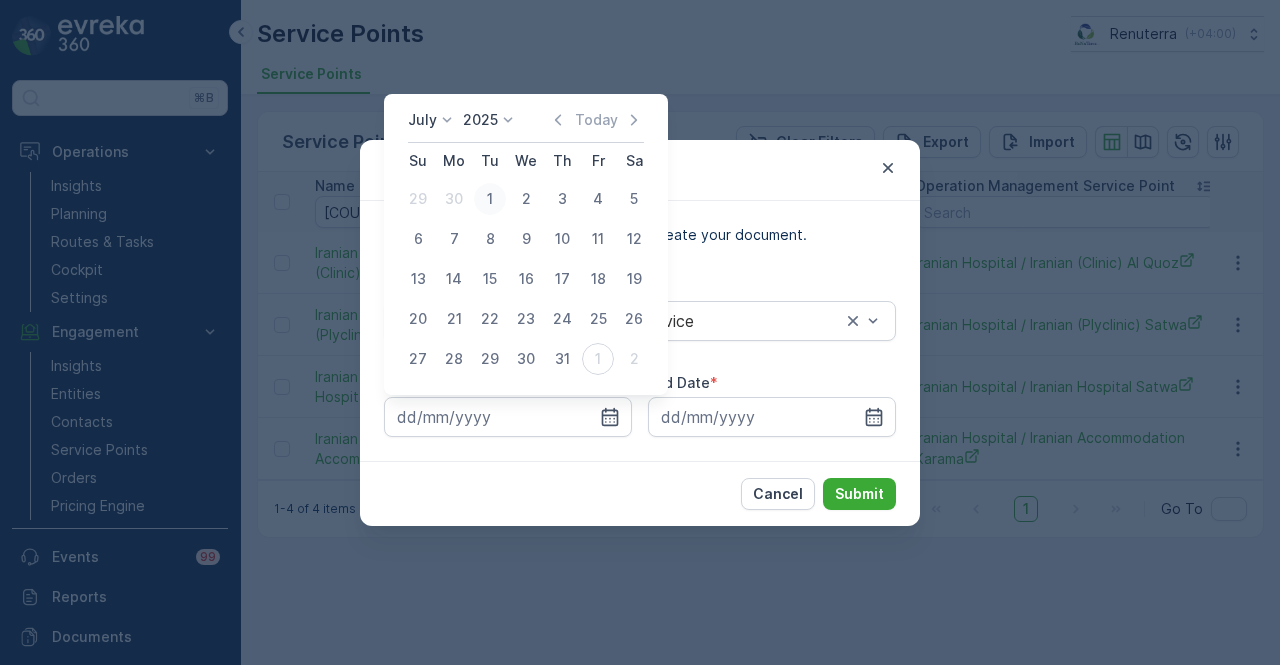 click on "1" at bounding box center (490, 199) 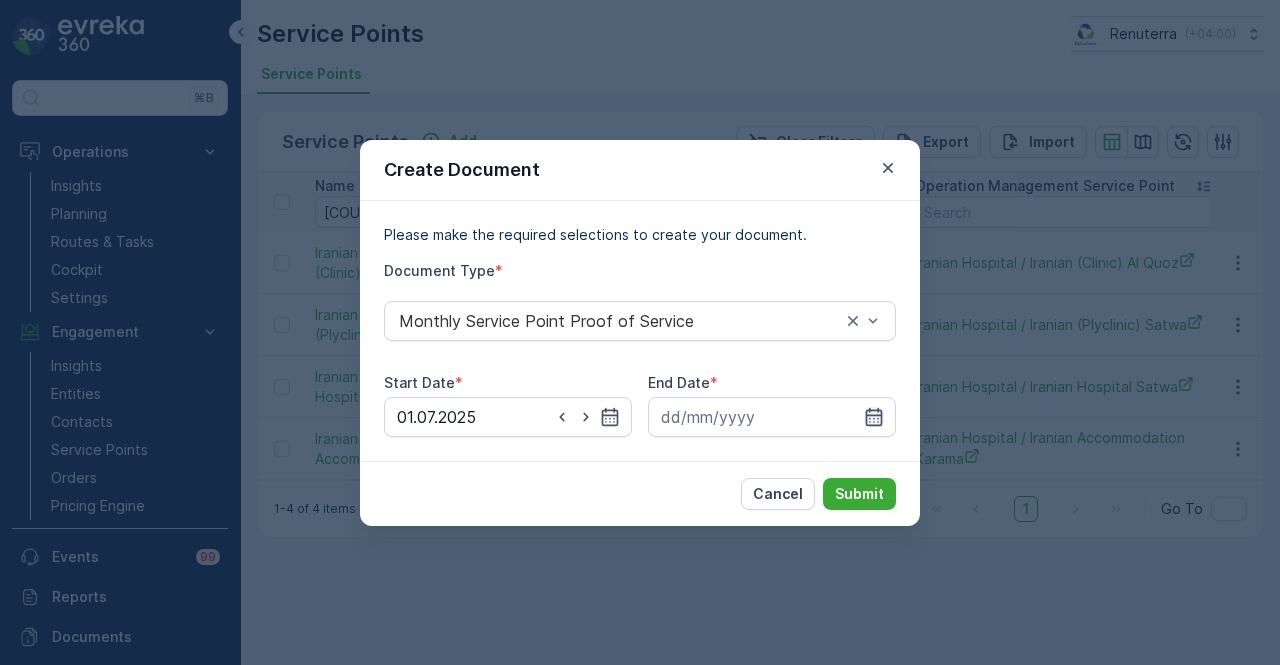 click 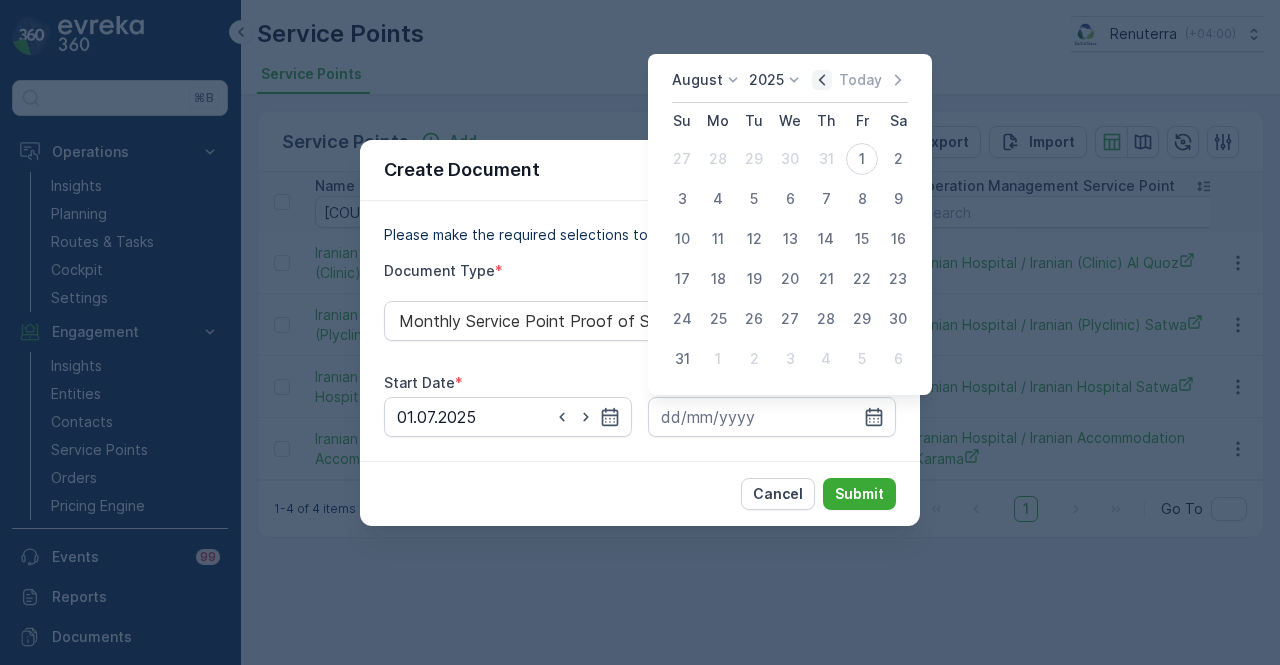 click 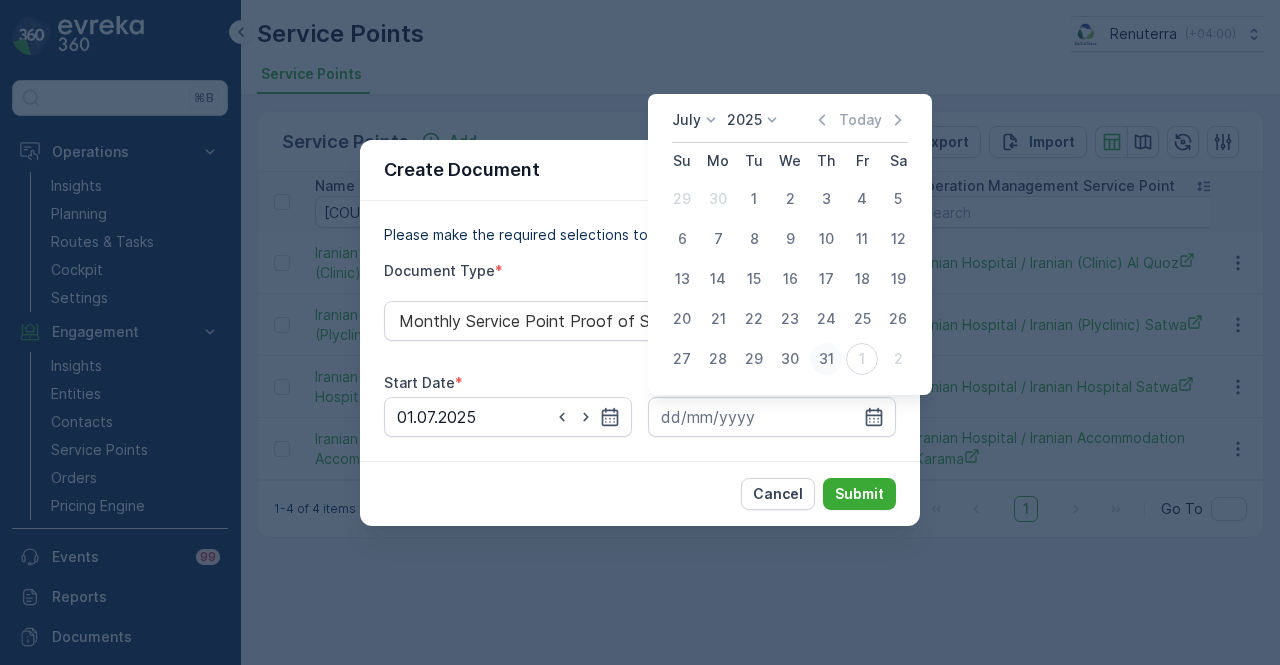 click on "31" at bounding box center [826, 359] 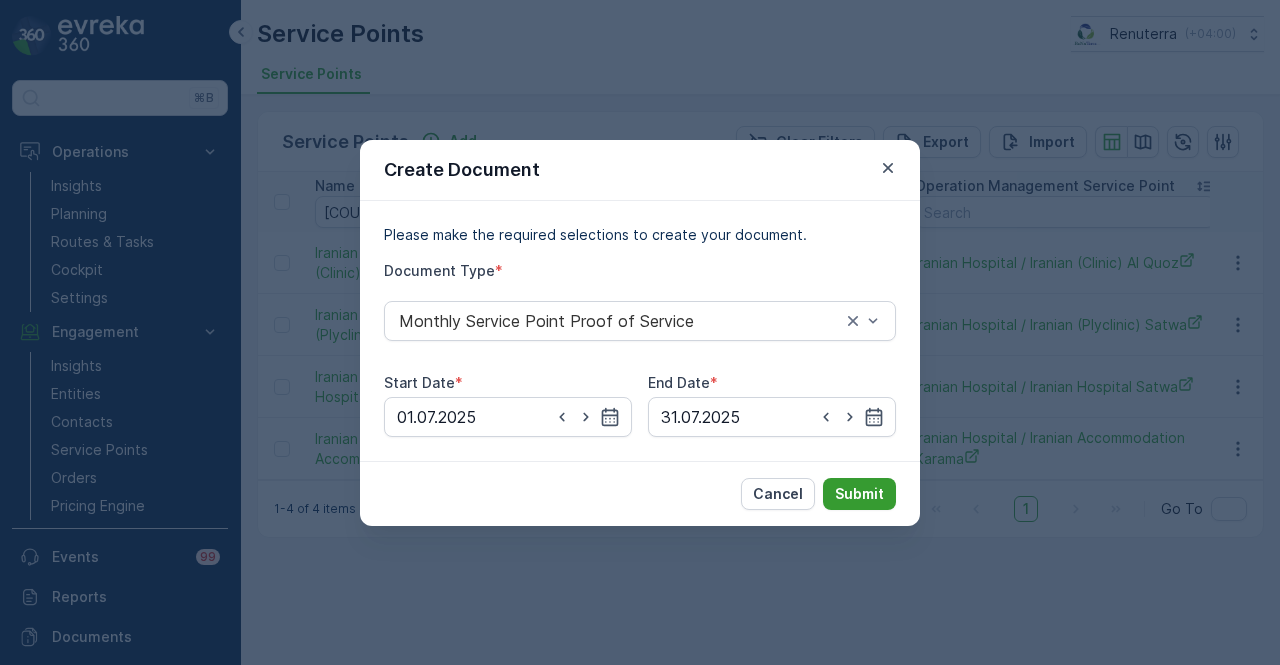click on "Submit" at bounding box center [859, 494] 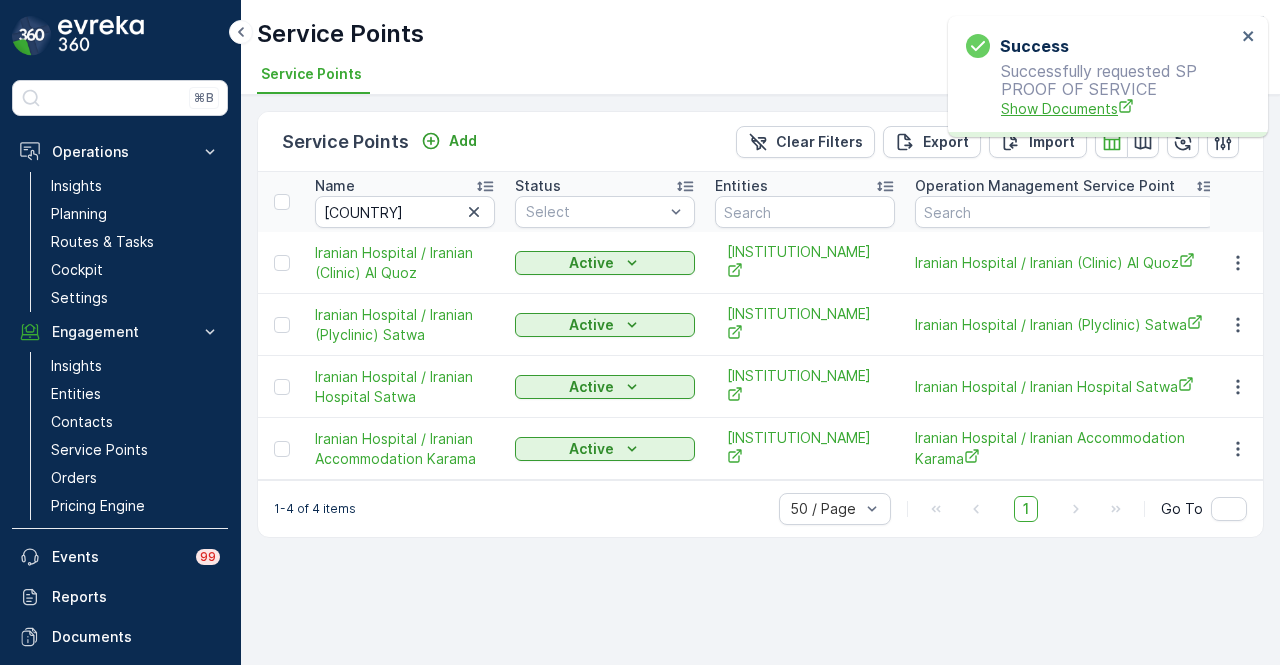 click on "Show Documents" at bounding box center [1118, 108] 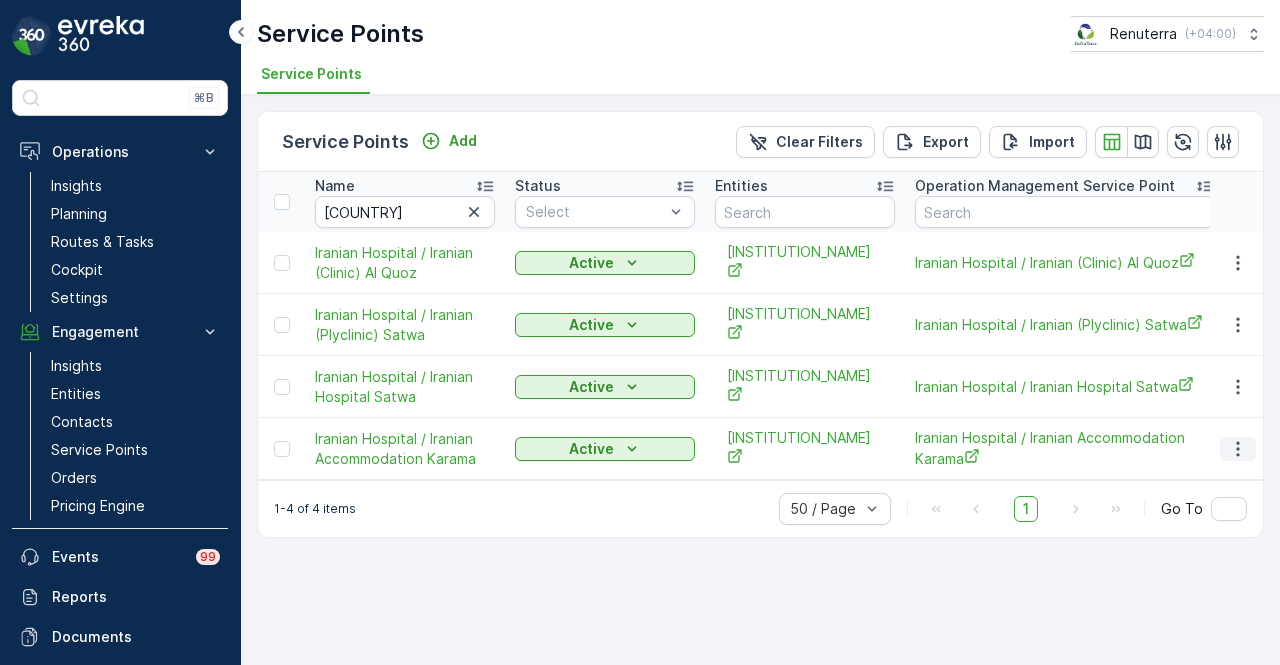 click 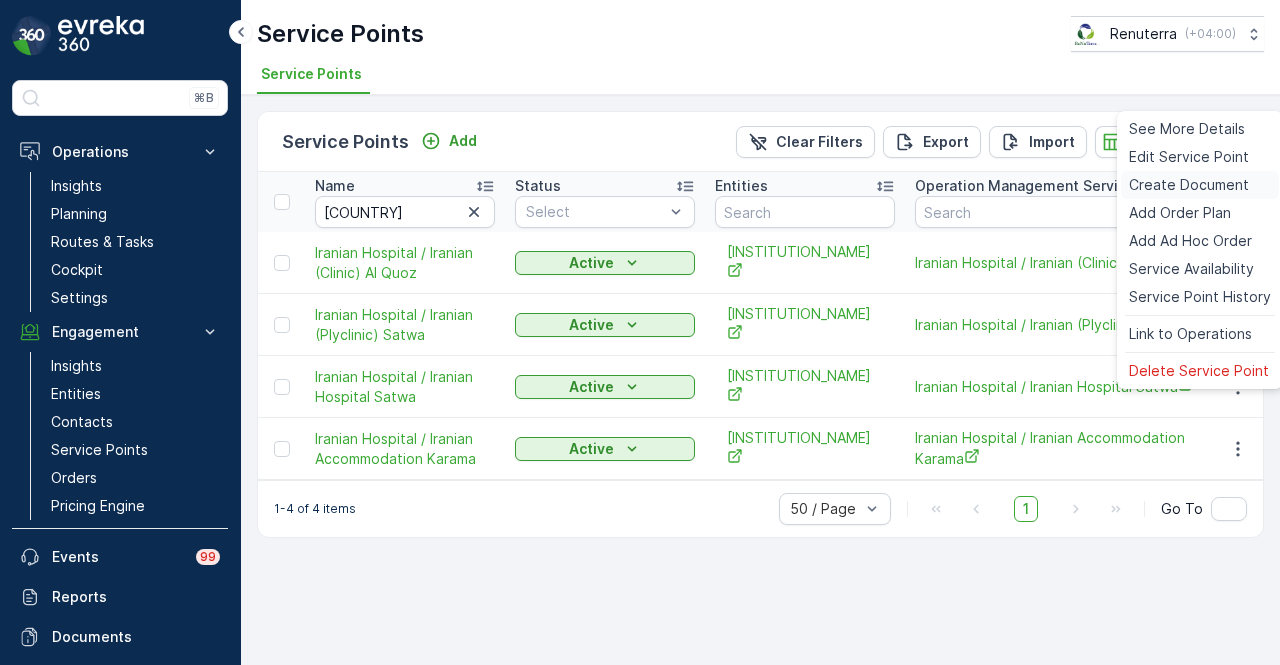 click on "Create Document" at bounding box center [1189, 185] 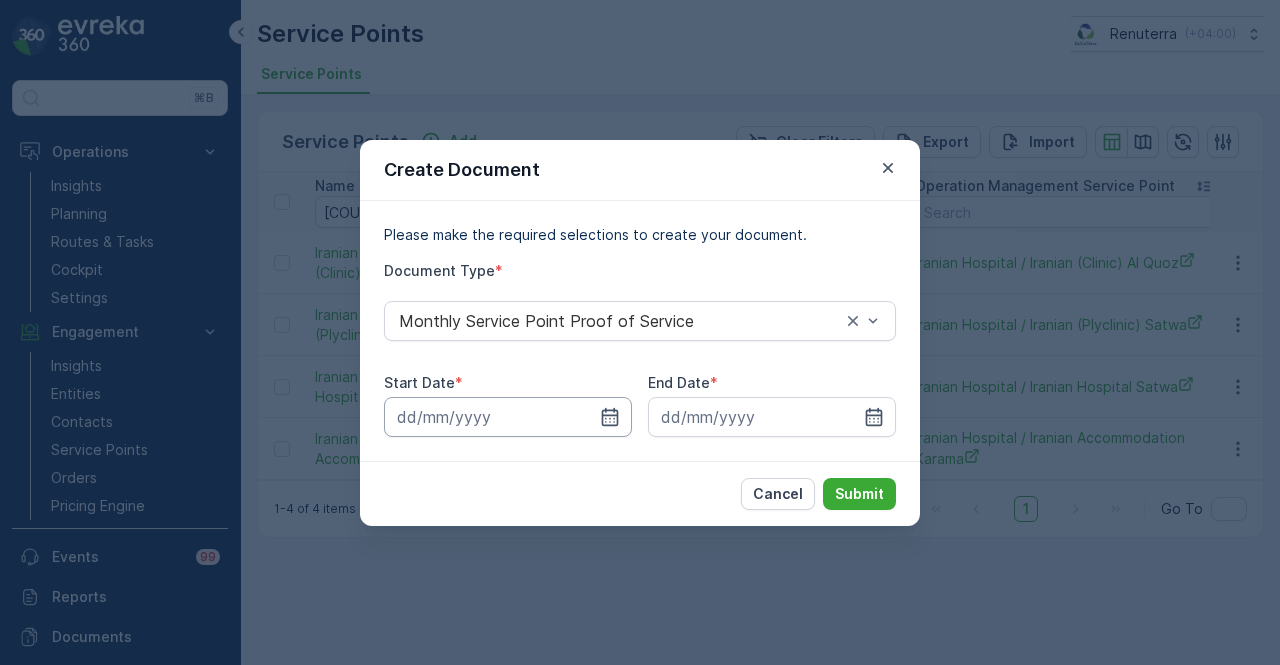 click at bounding box center [508, 417] 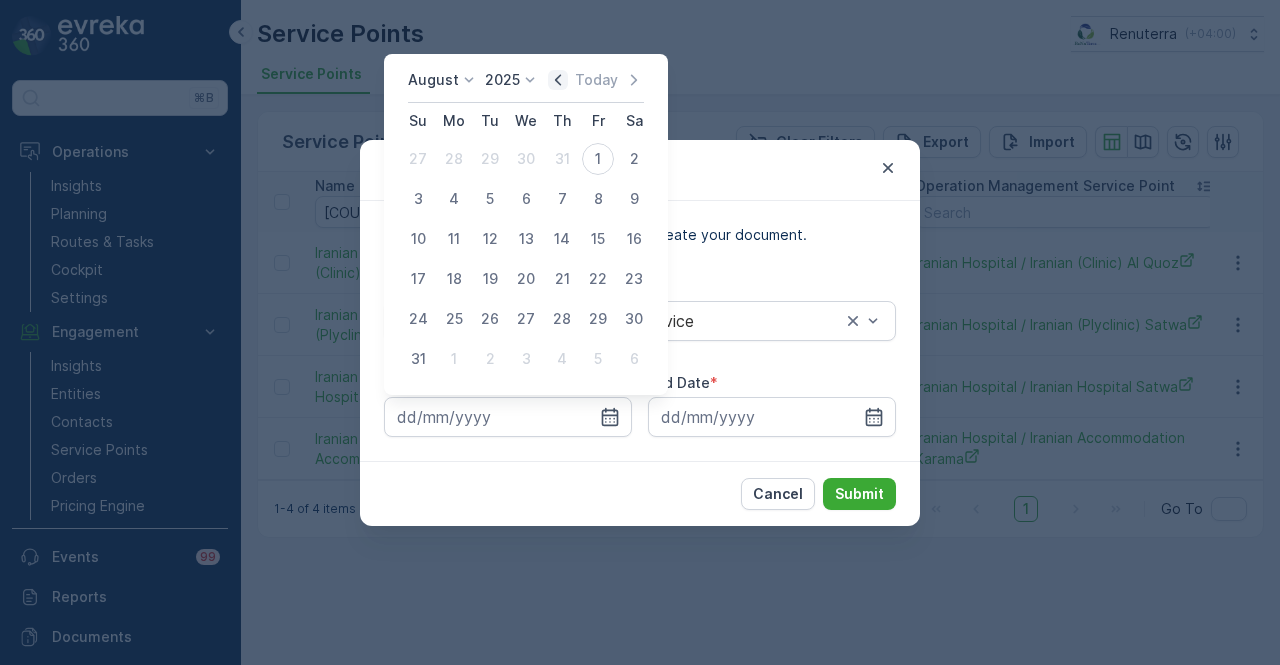 click 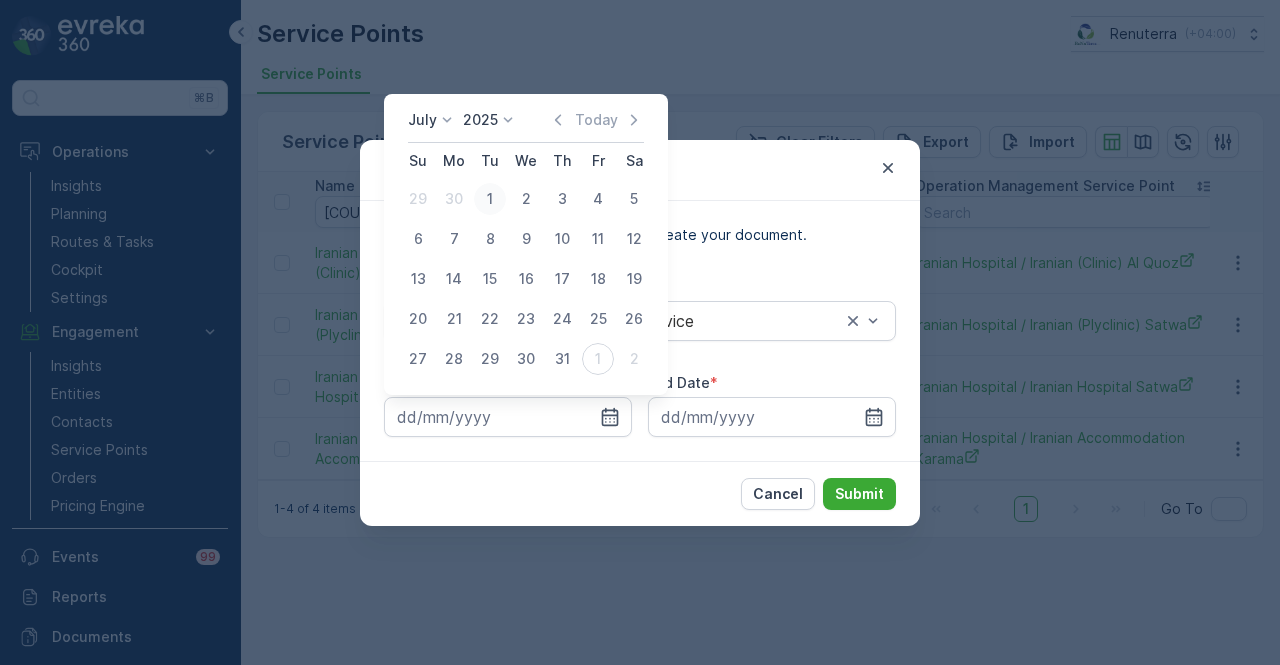 click on "1" at bounding box center [490, 199] 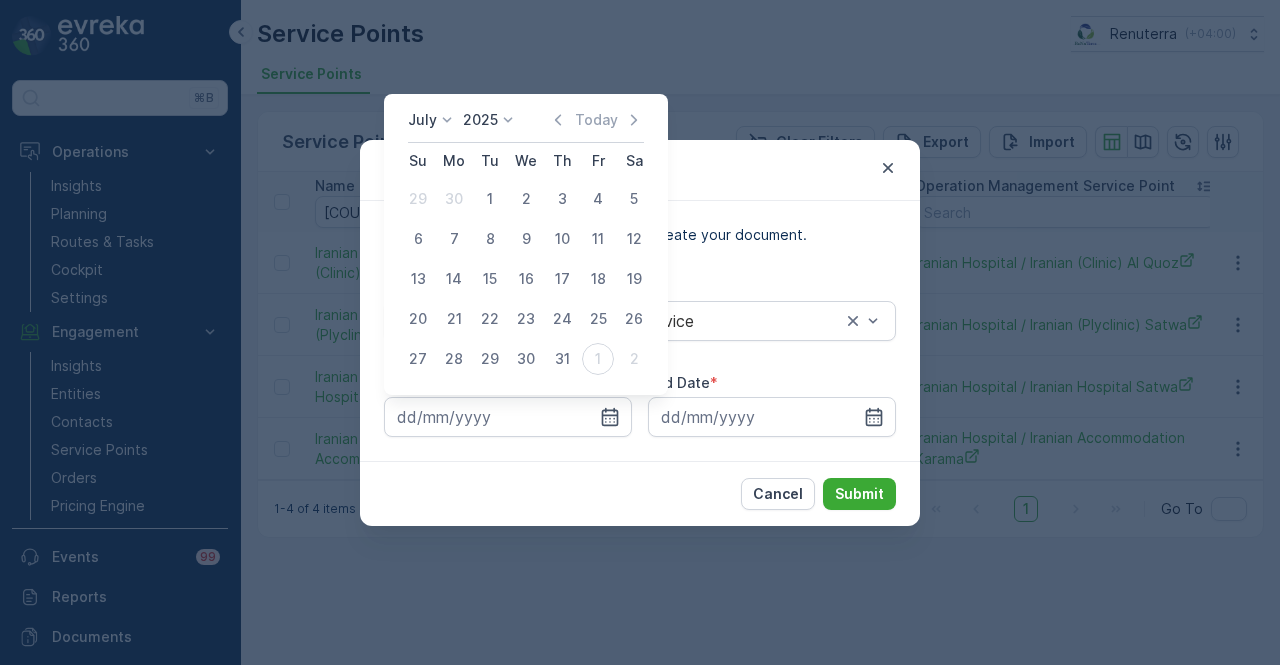 type on "01.07.2025" 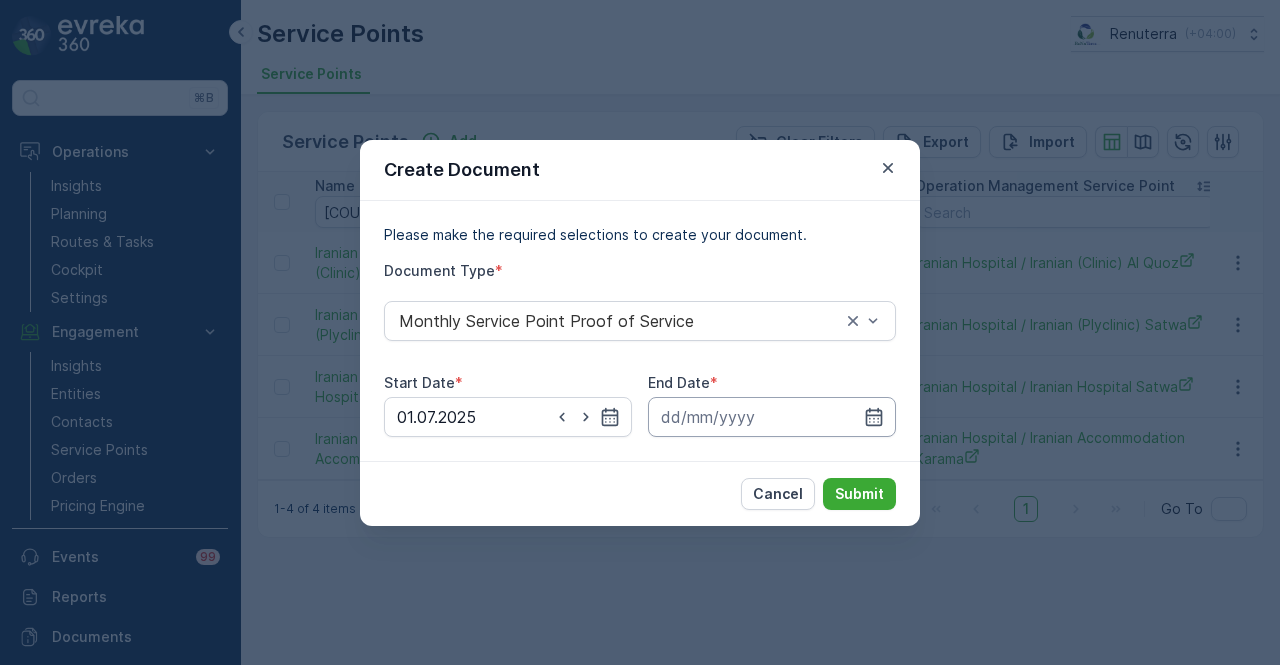 click at bounding box center [772, 417] 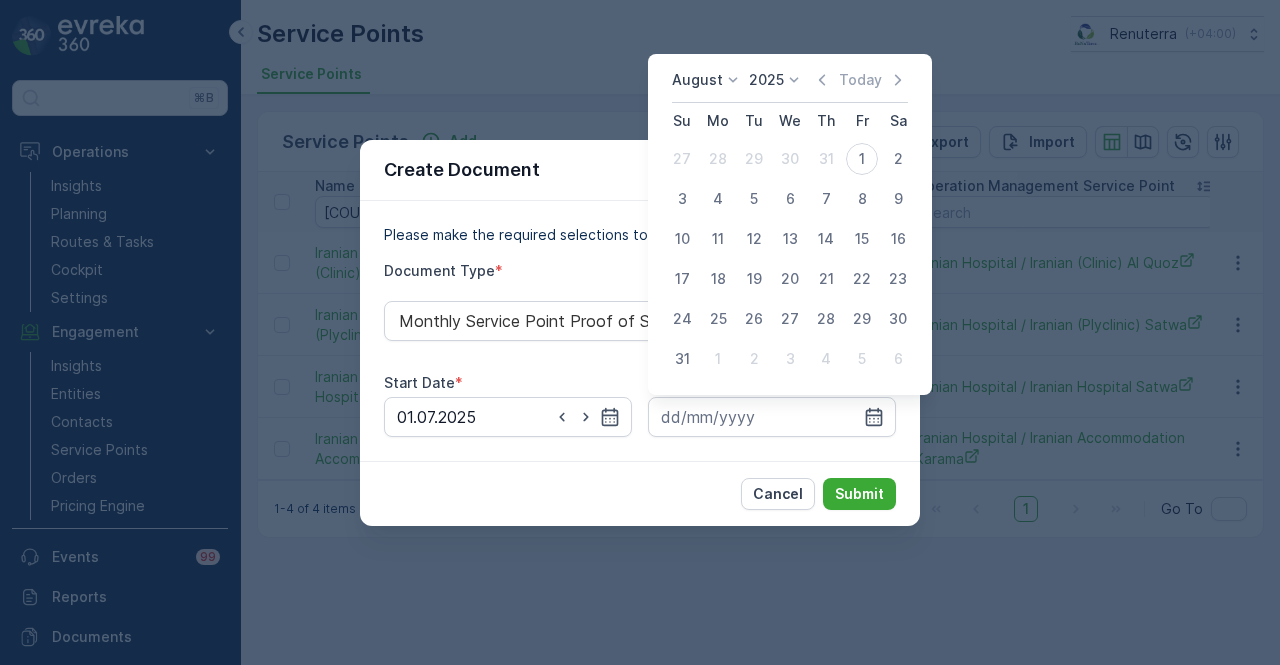 click on "August 2025 Today" at bounding box center [790, 86] 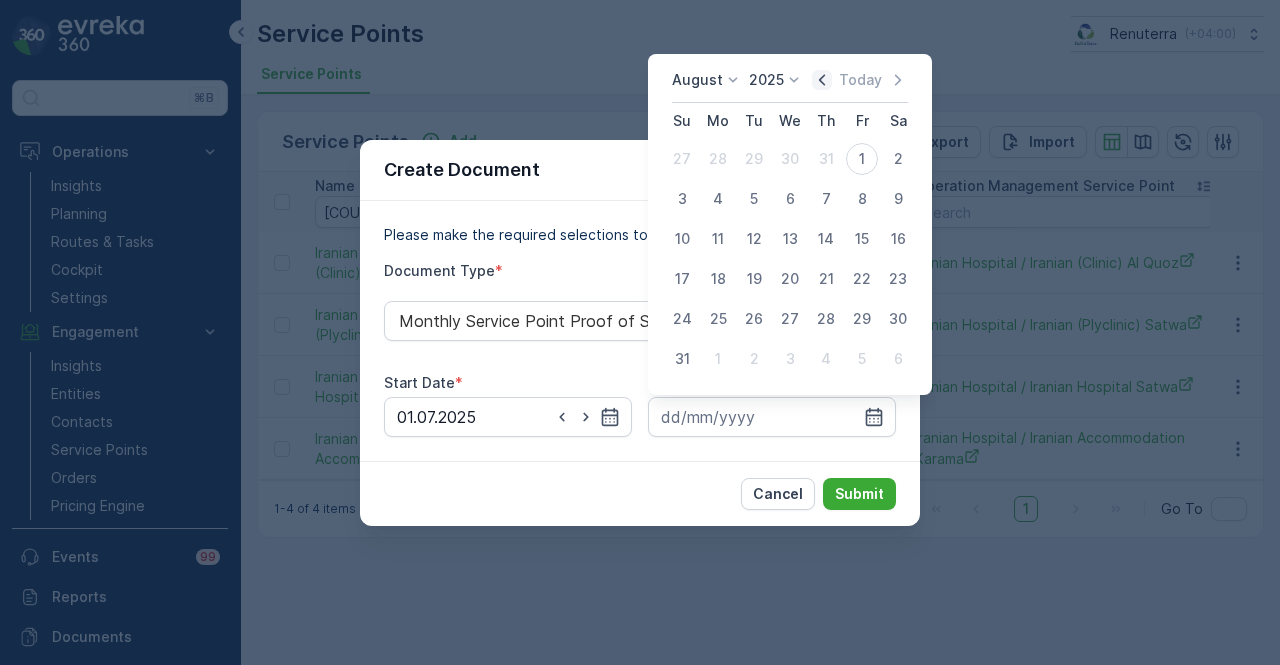 click 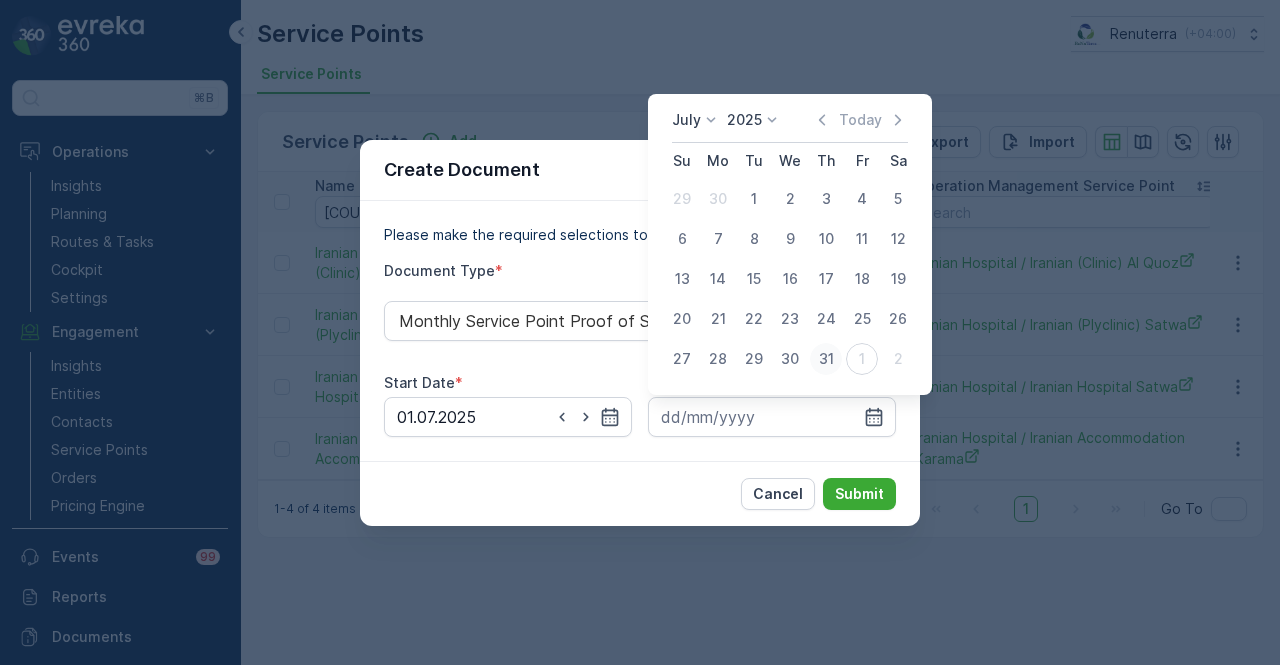 click on "31" at bounding box center (826, 359) 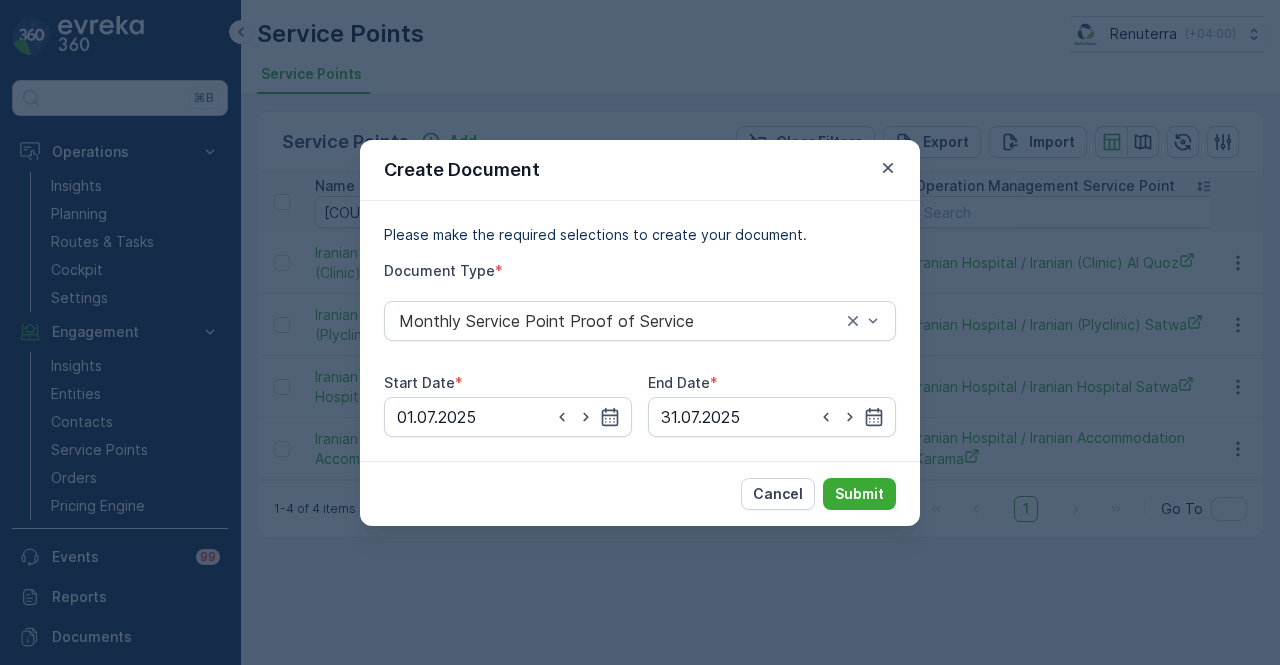 click on "Cancel Submit" at bounding box center [640, 493] 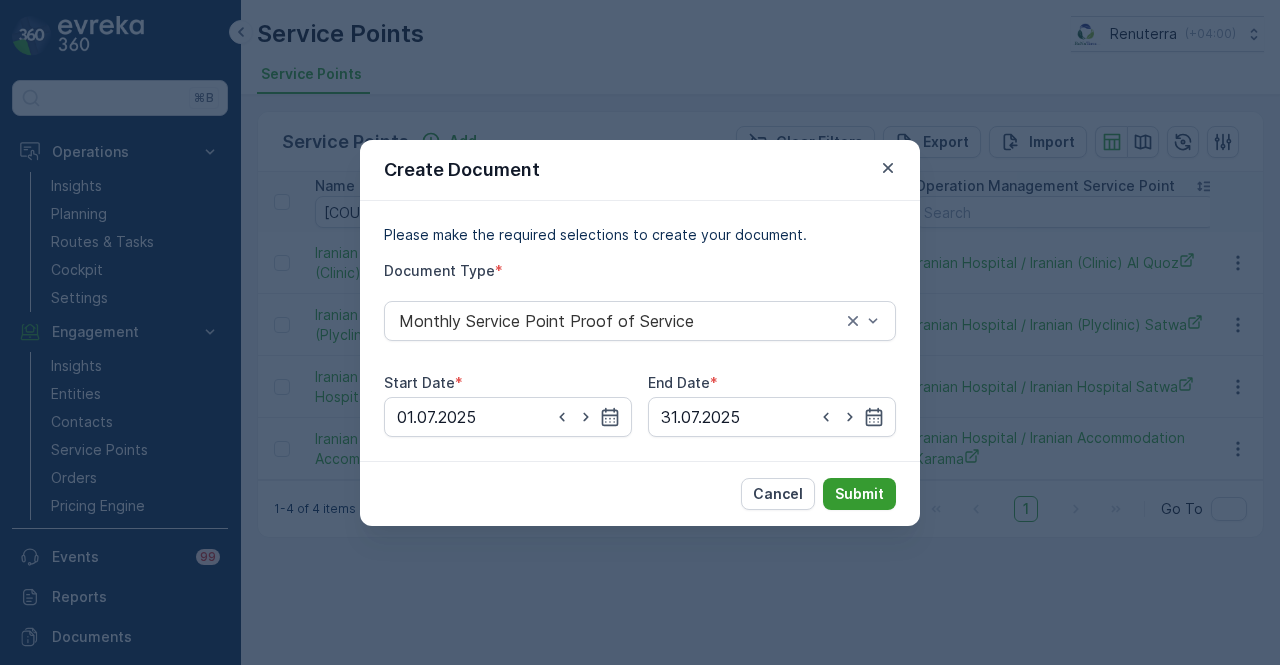 click on "Submit" at bounding box center [859, 494] 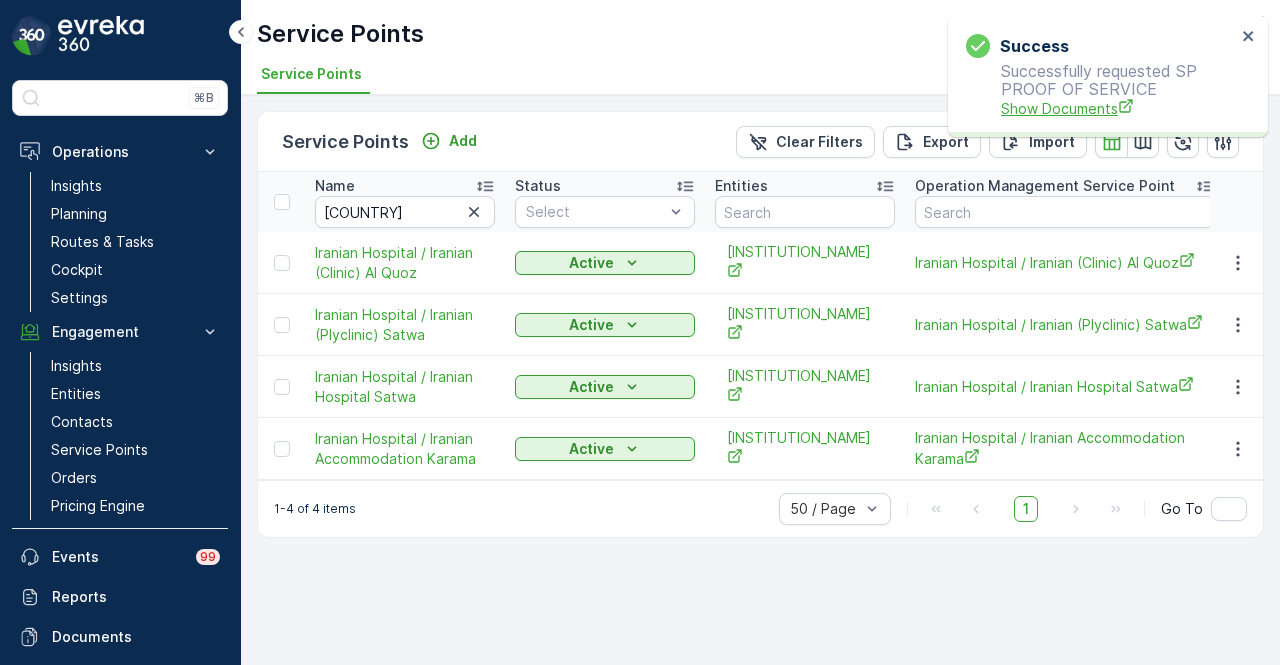 click on "Show Documents" at bounding box center (1118, 108) 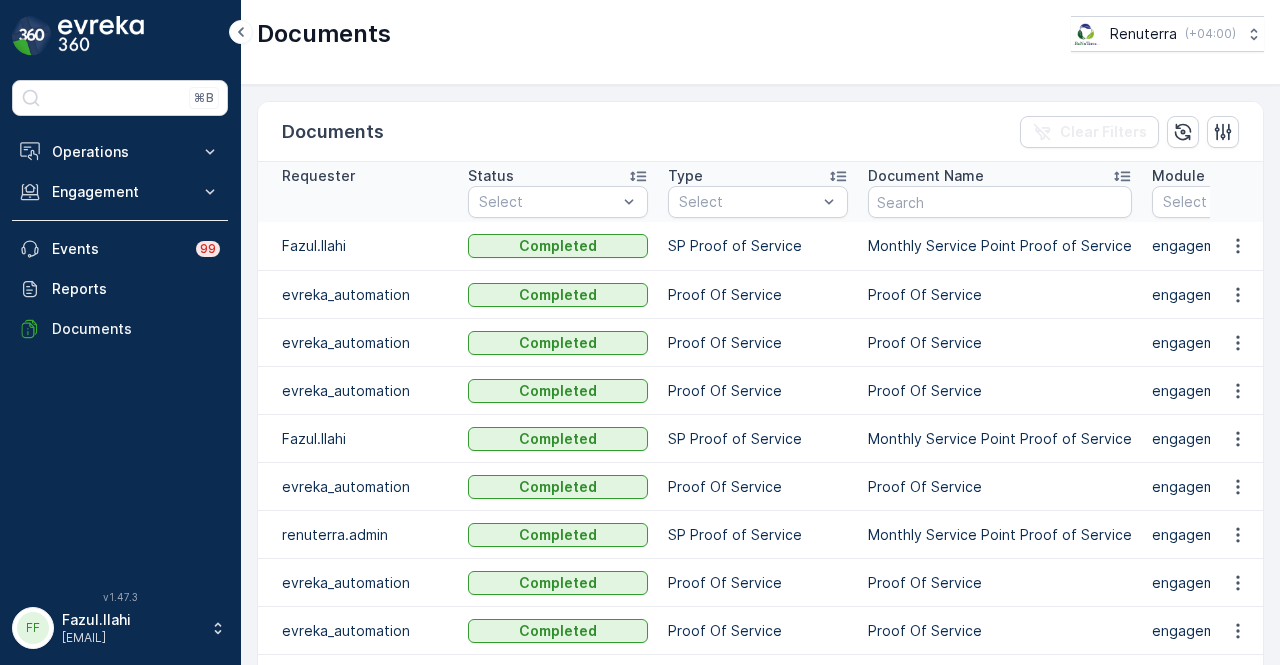 scroll, scrollTop: 0, scrollLeft: 0, axis: both 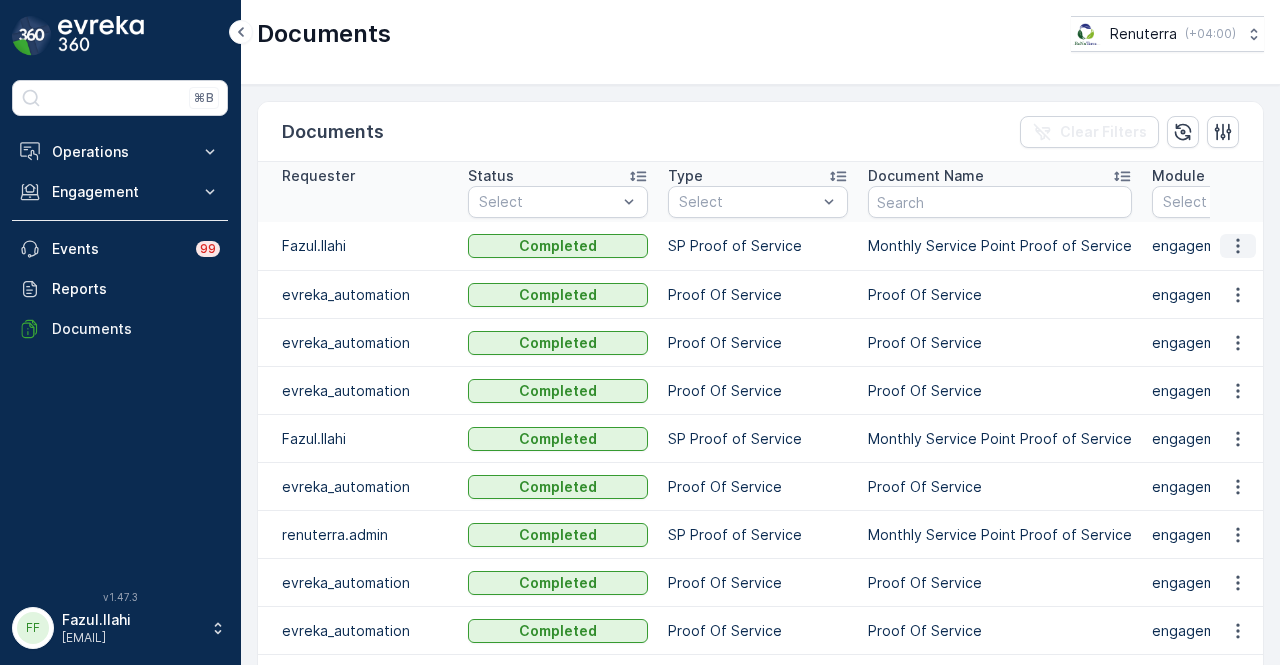 click 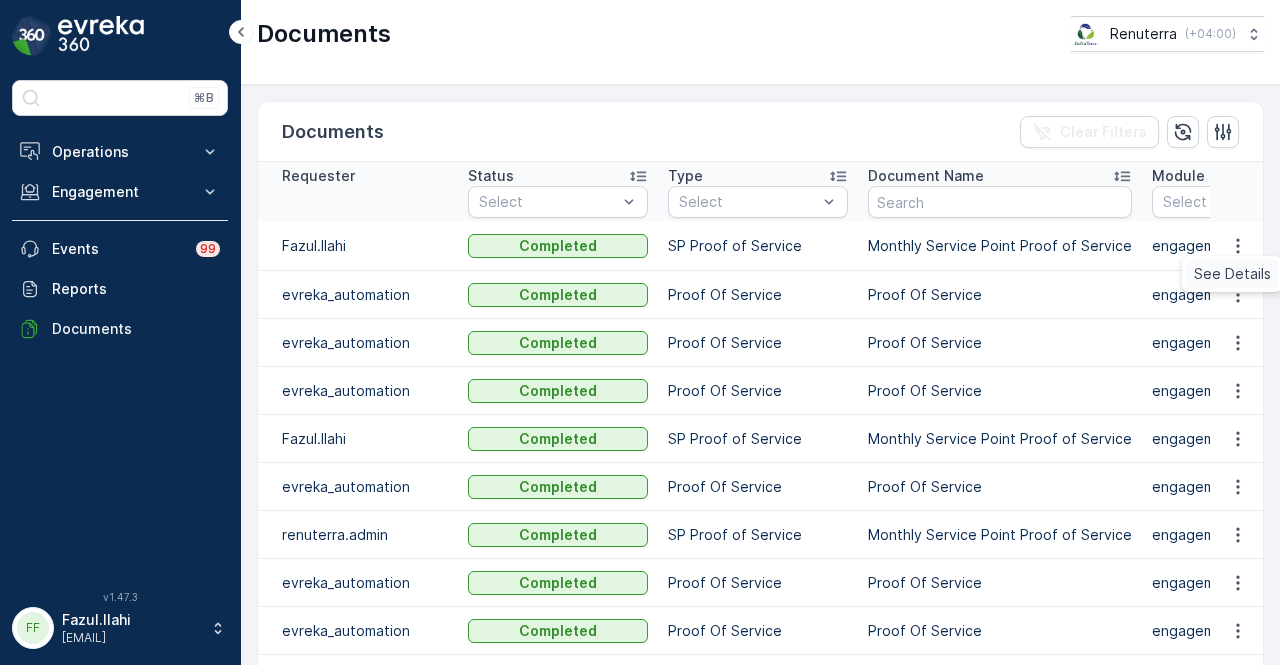 click on "See Details" at bounding box center (1232, 274) 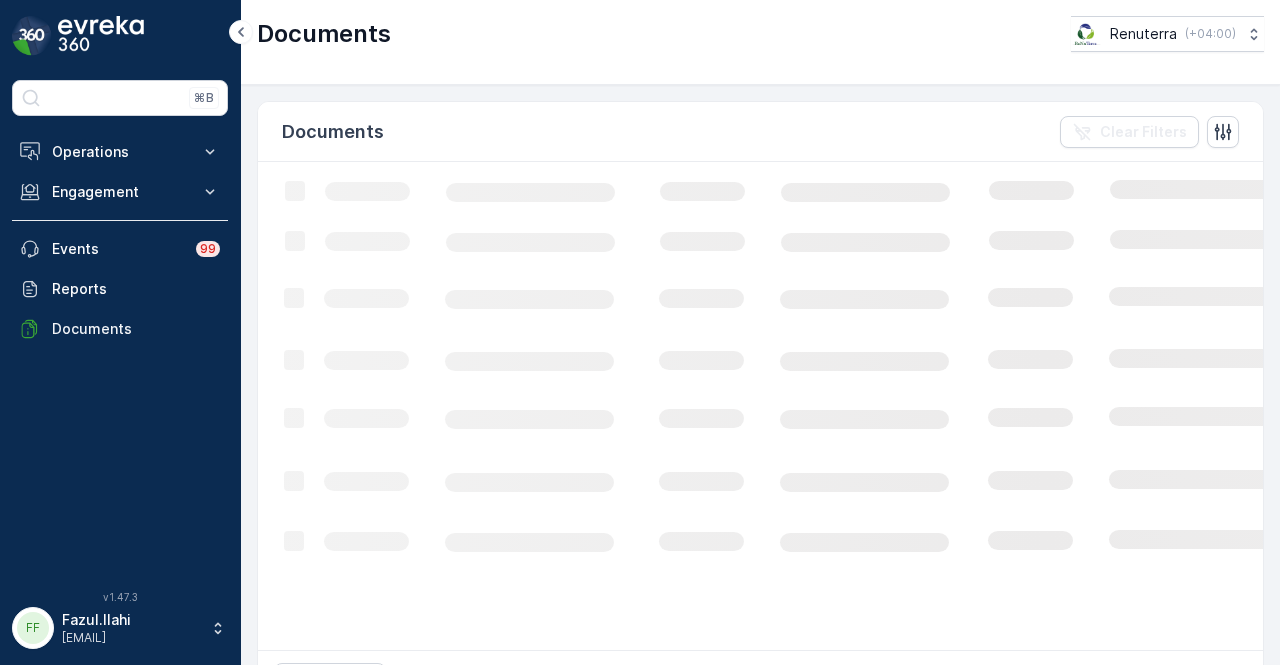 scroll, scrollTop: 0, scrollLeft: 0, axis: both 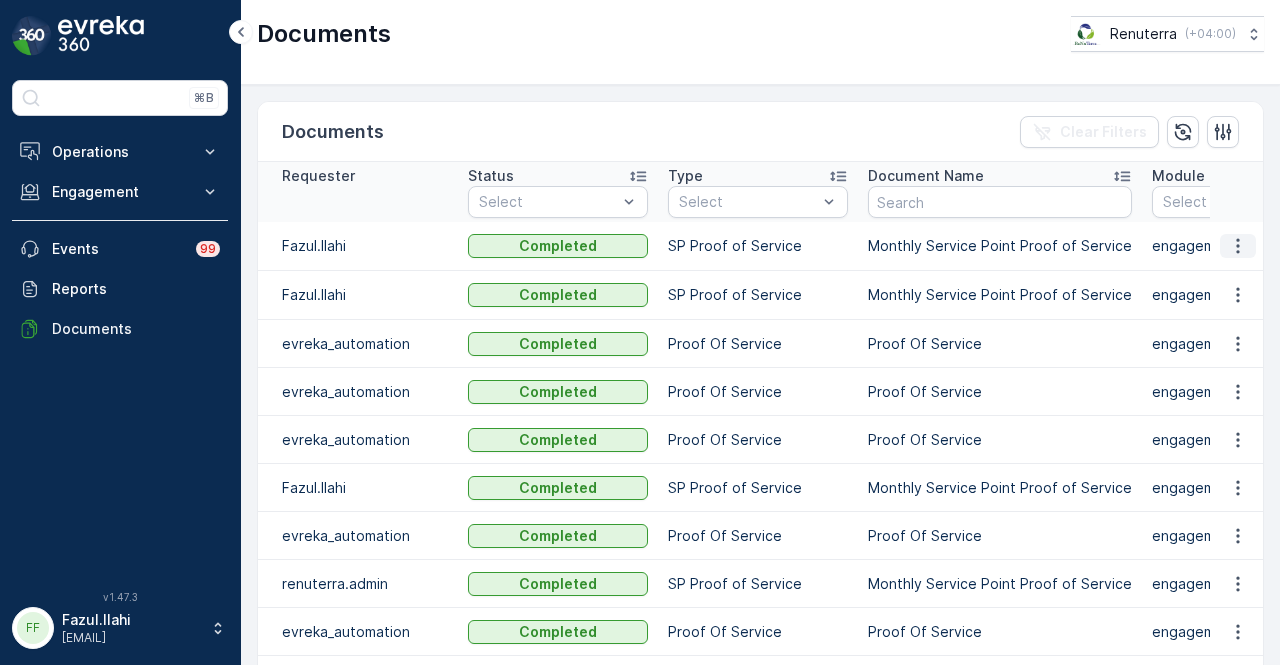 click 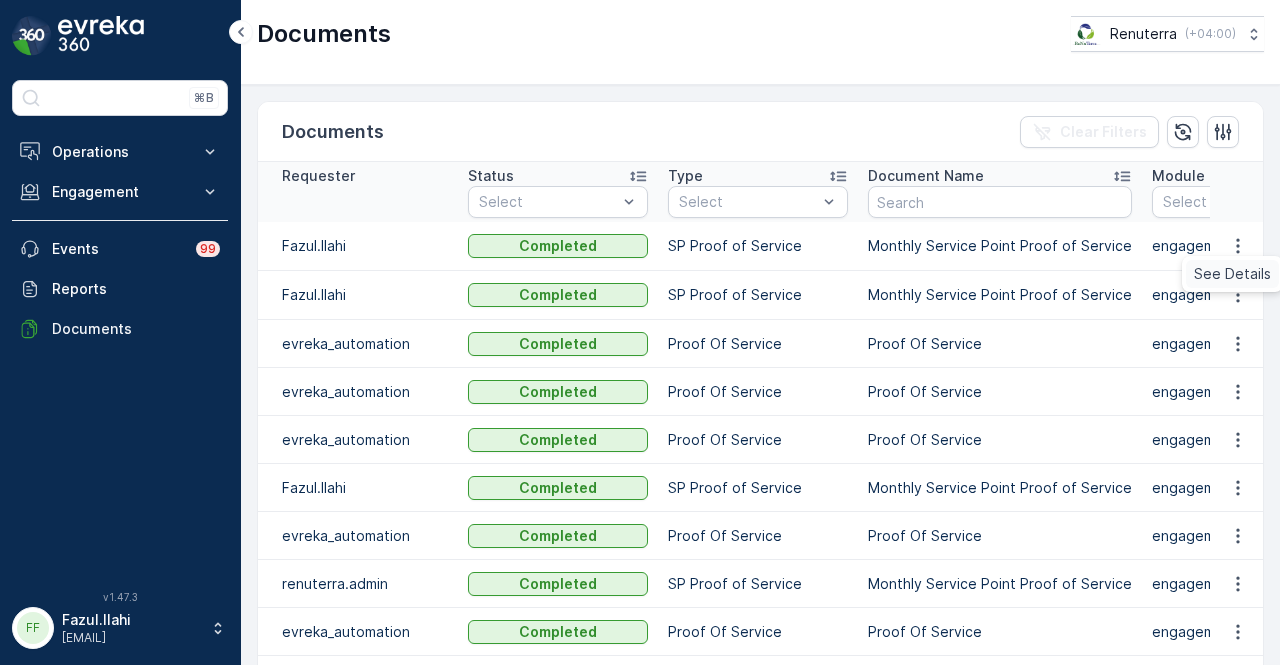 click on "See Details" at bounding box center (1232, 274) 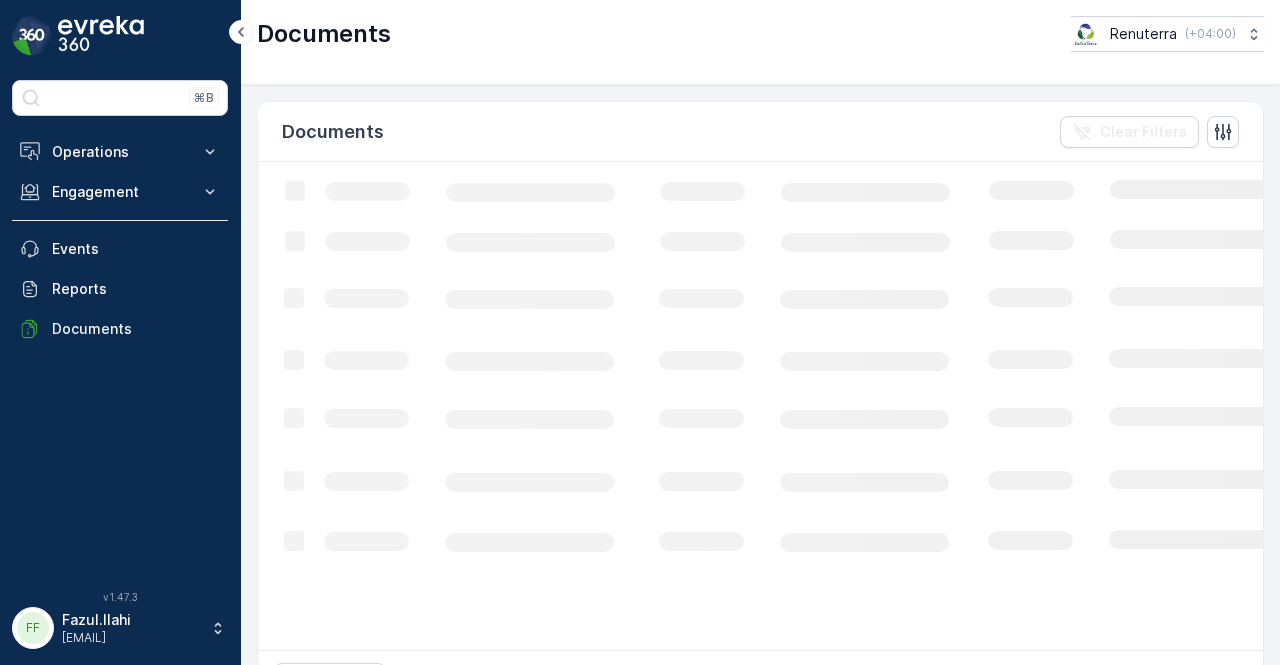 scroll, scrollTop: 0, scrollLeft: 0, axis: both 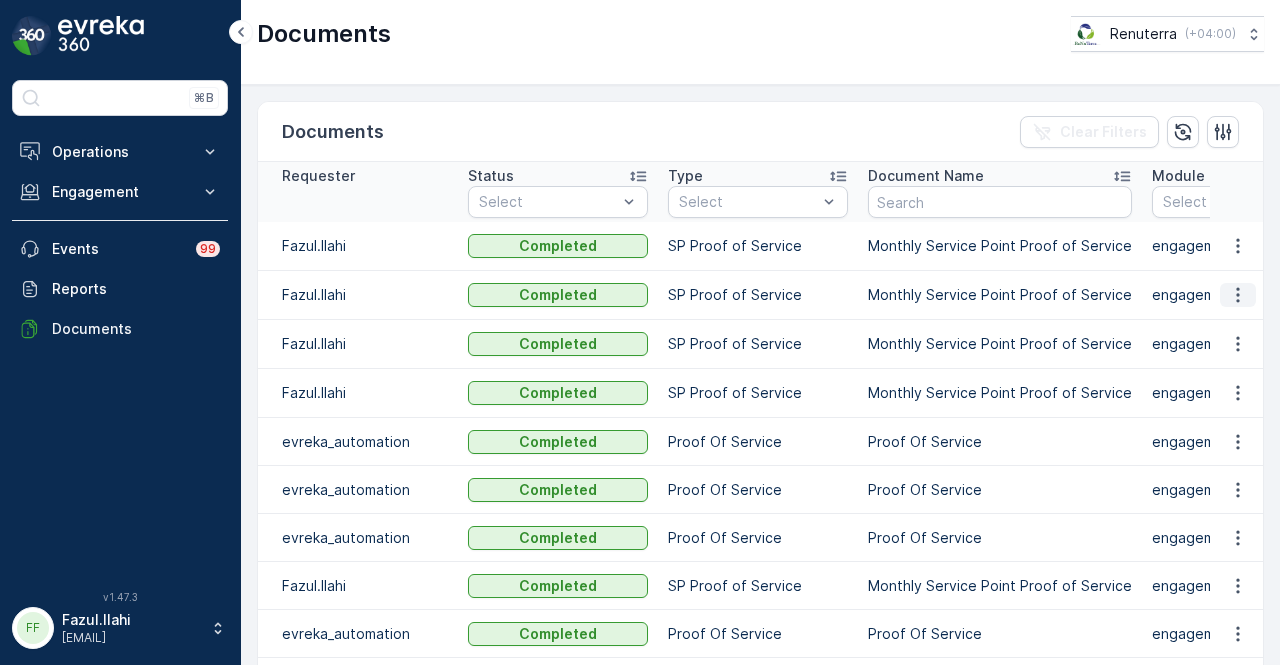 click 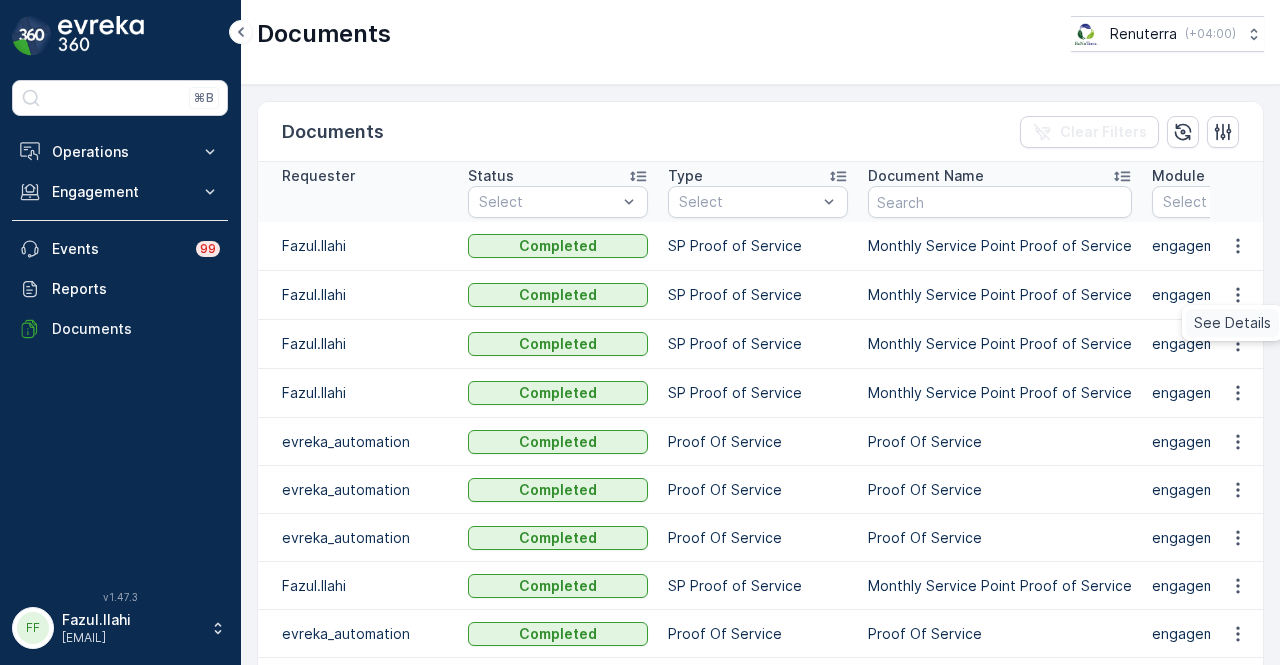 click on "See Details" at bounding box center [1232, 323] 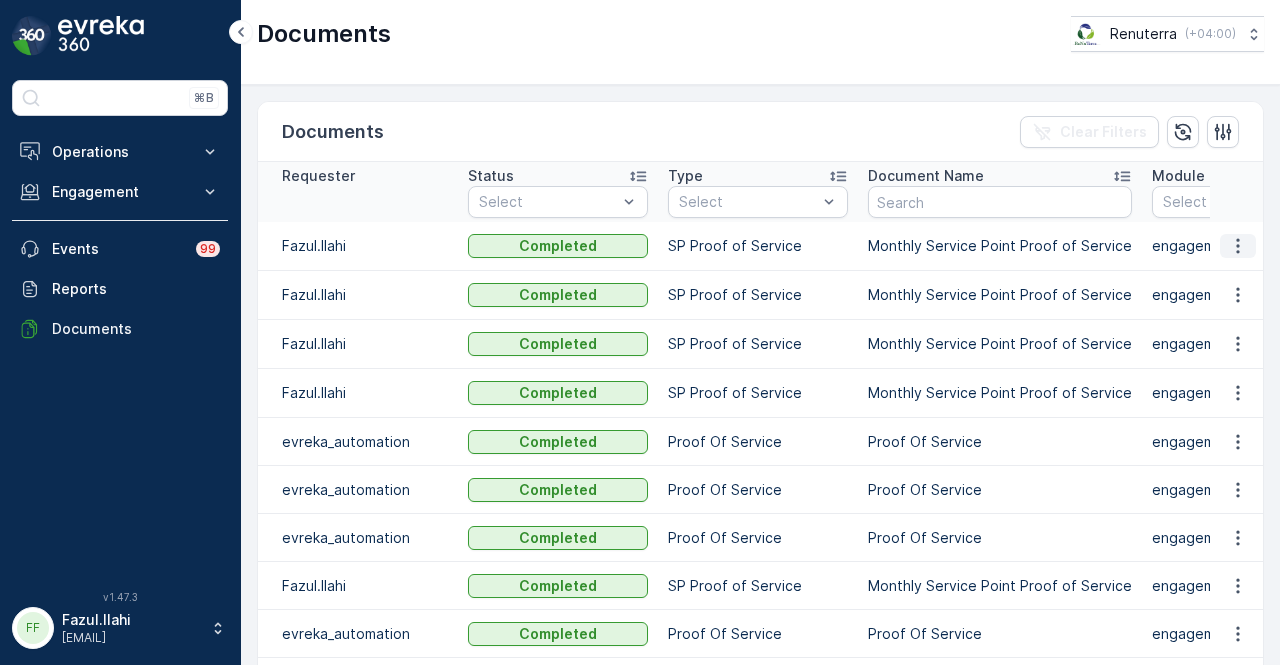 click 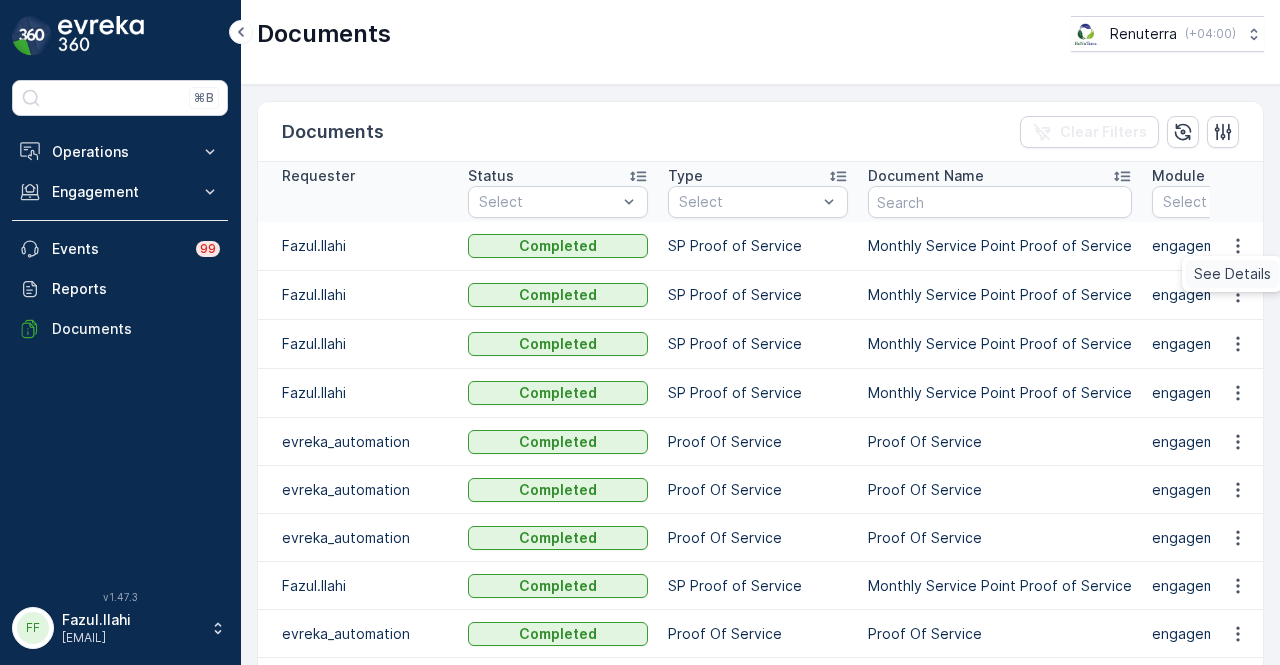click on "See Details" at bounding box center (1232, 274) 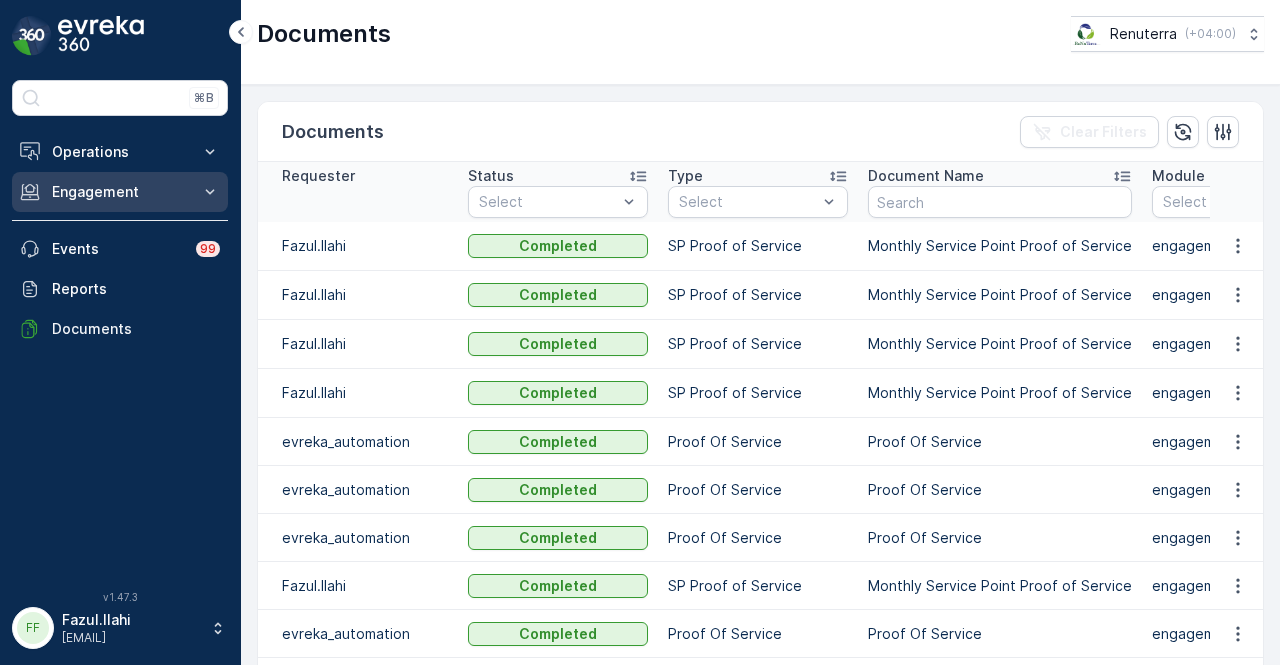click on "Engagement" at bounding box center [120, 192] 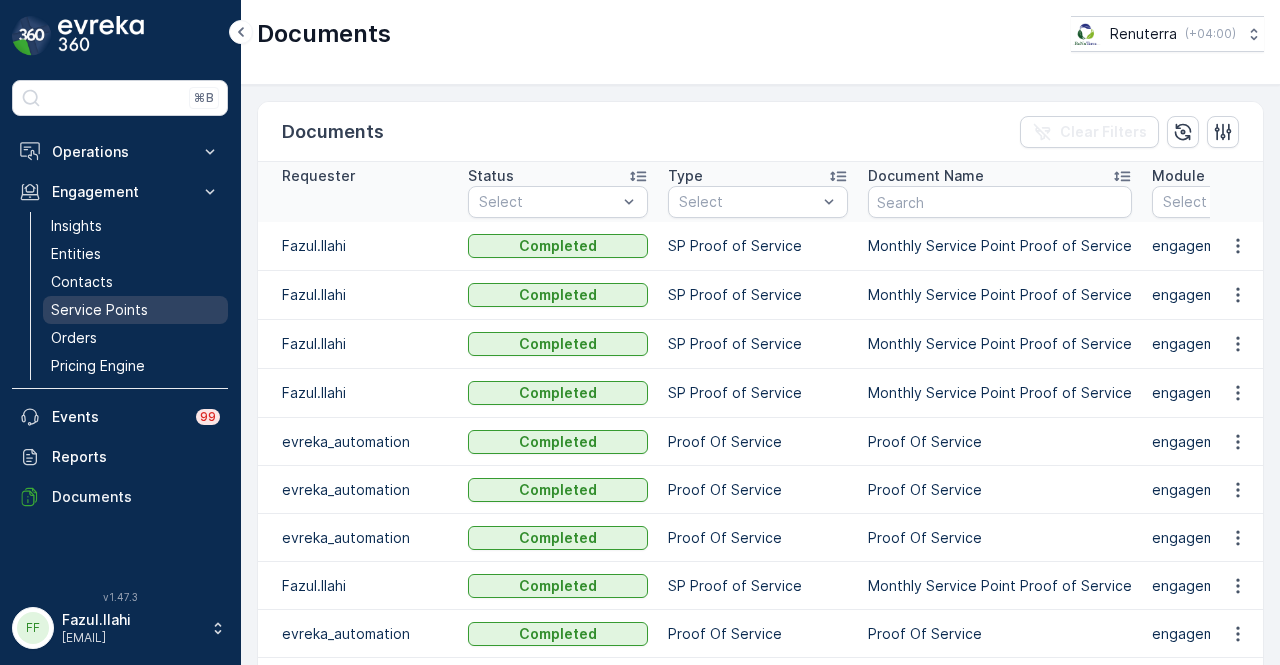 click on "Service Points" at bounding box center [99, 310] 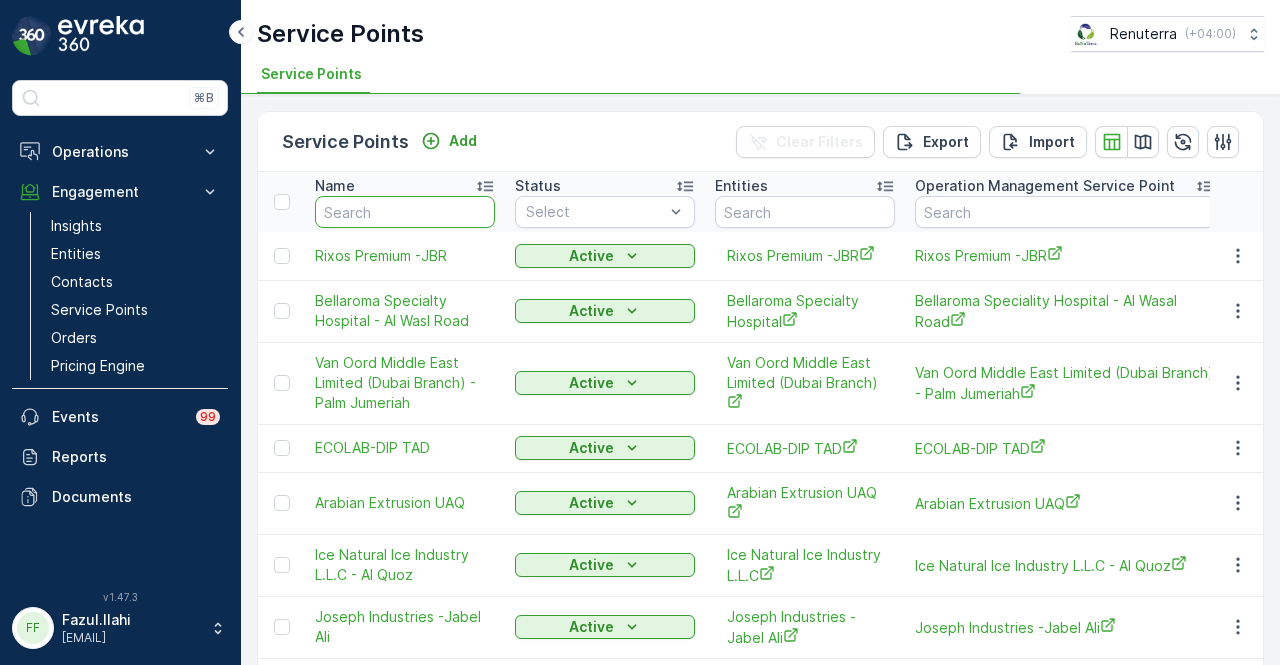 click at bounding box center [405, 212] 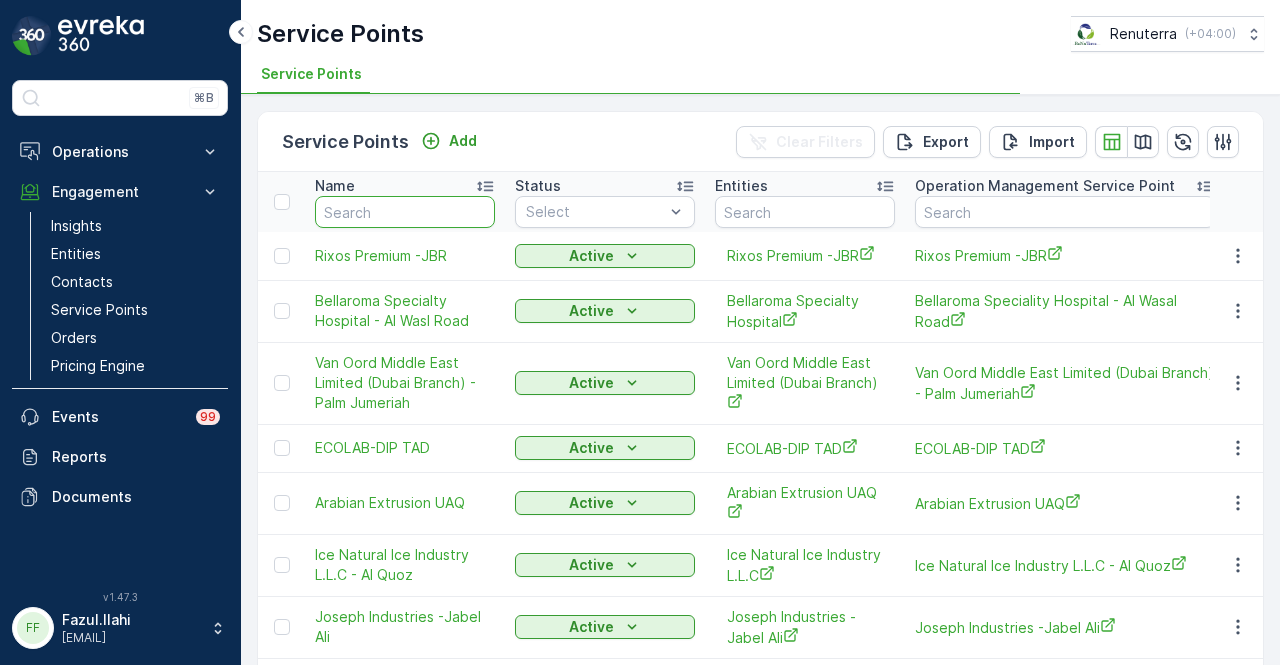 type on "a" 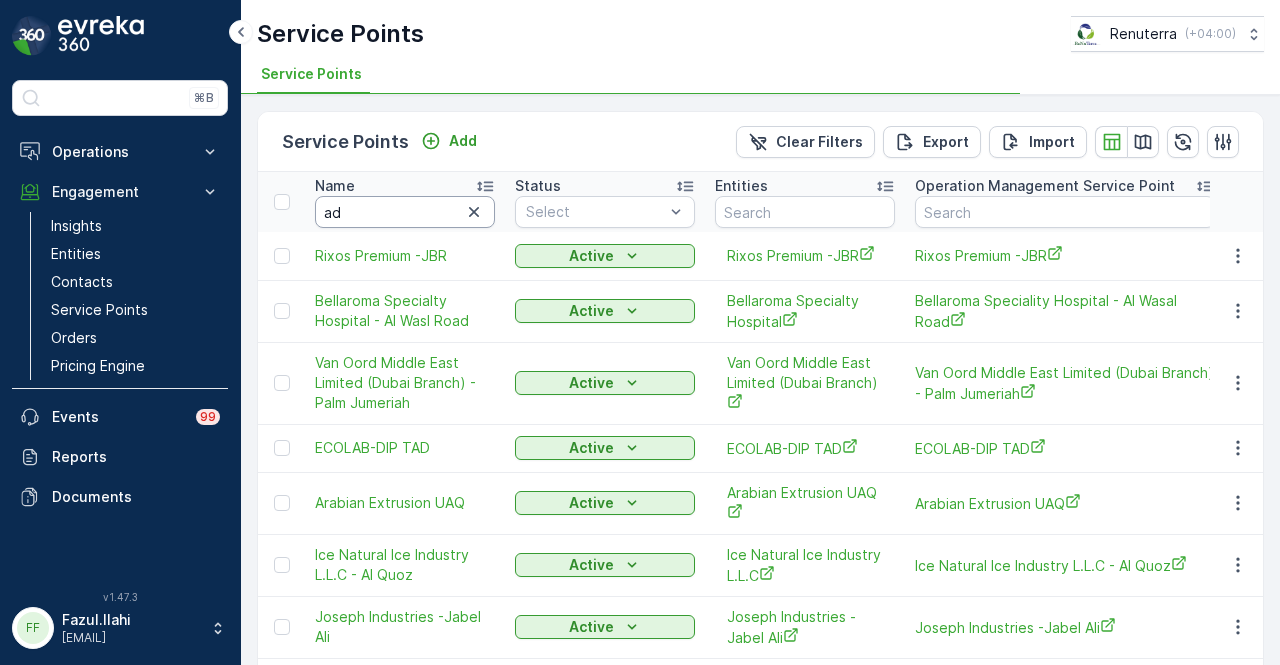 click on "ad" at bounding box center [405, 212] 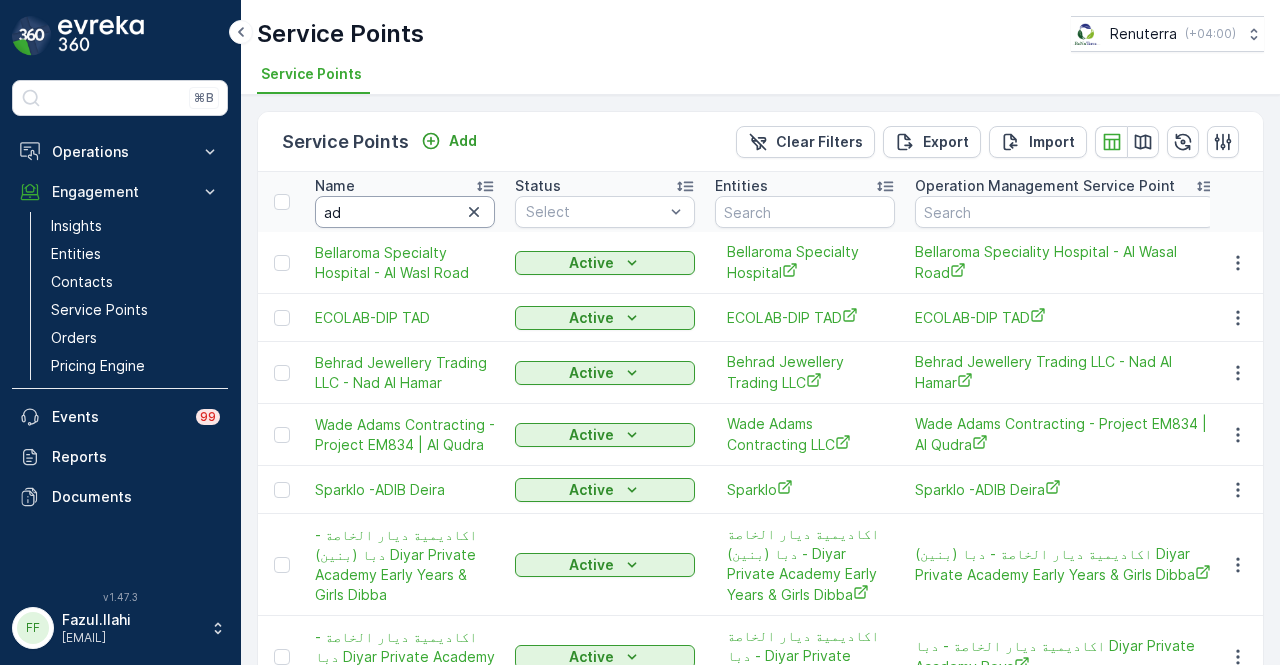 click on "ad" at bounding box center [405, 212] 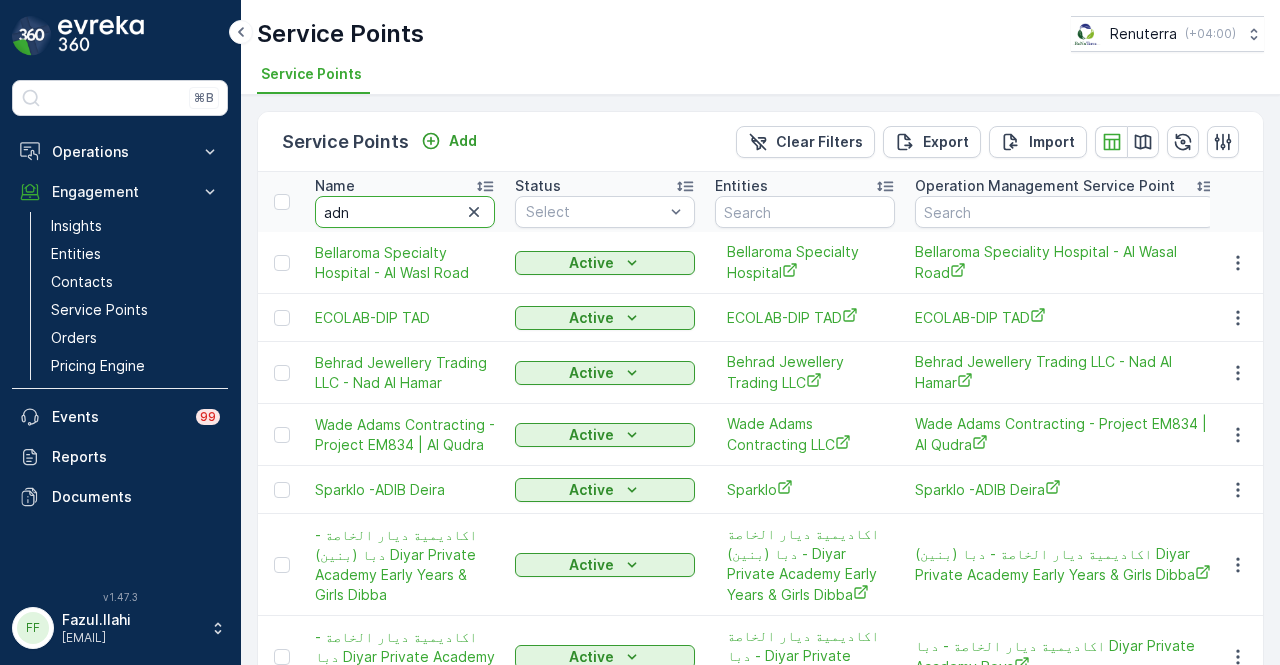 type on "adnh" 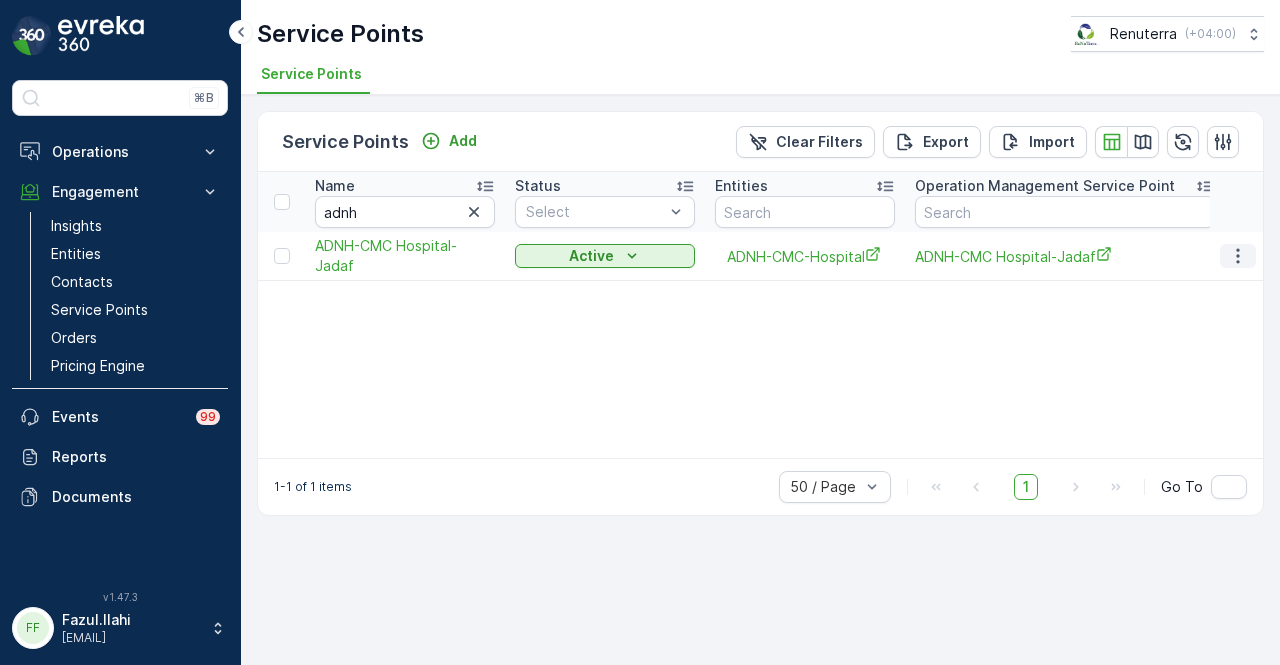 click 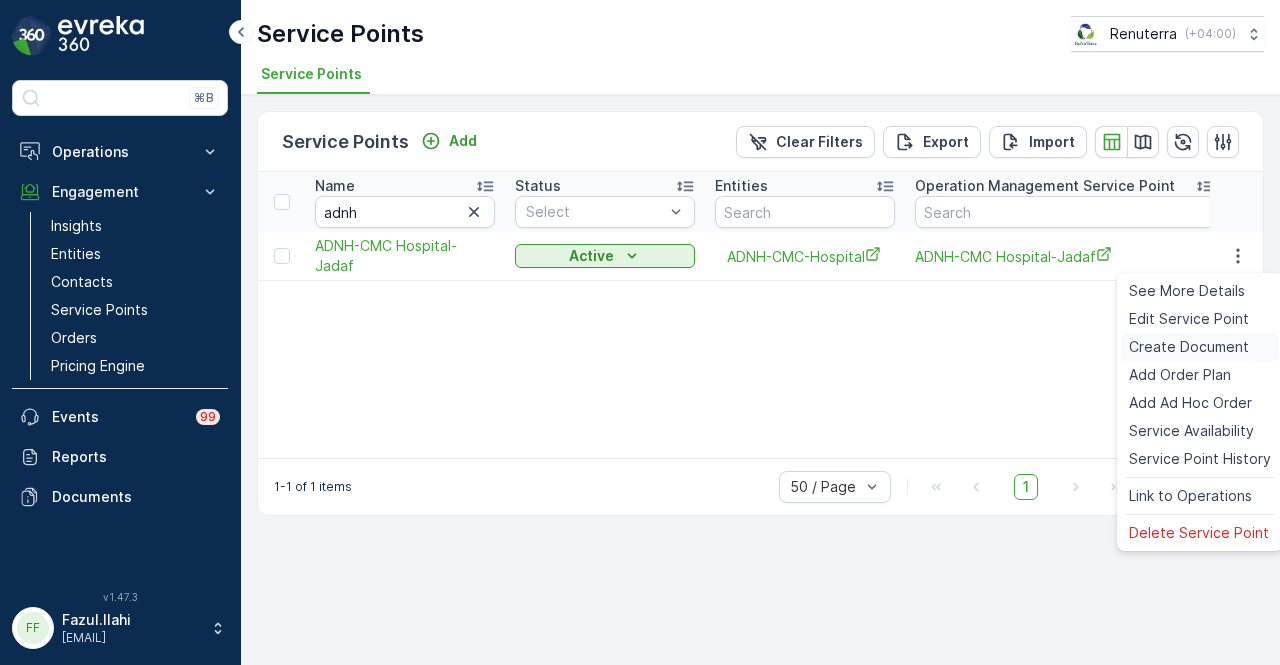click on "Create Document" at bounding box center [1189, 347] 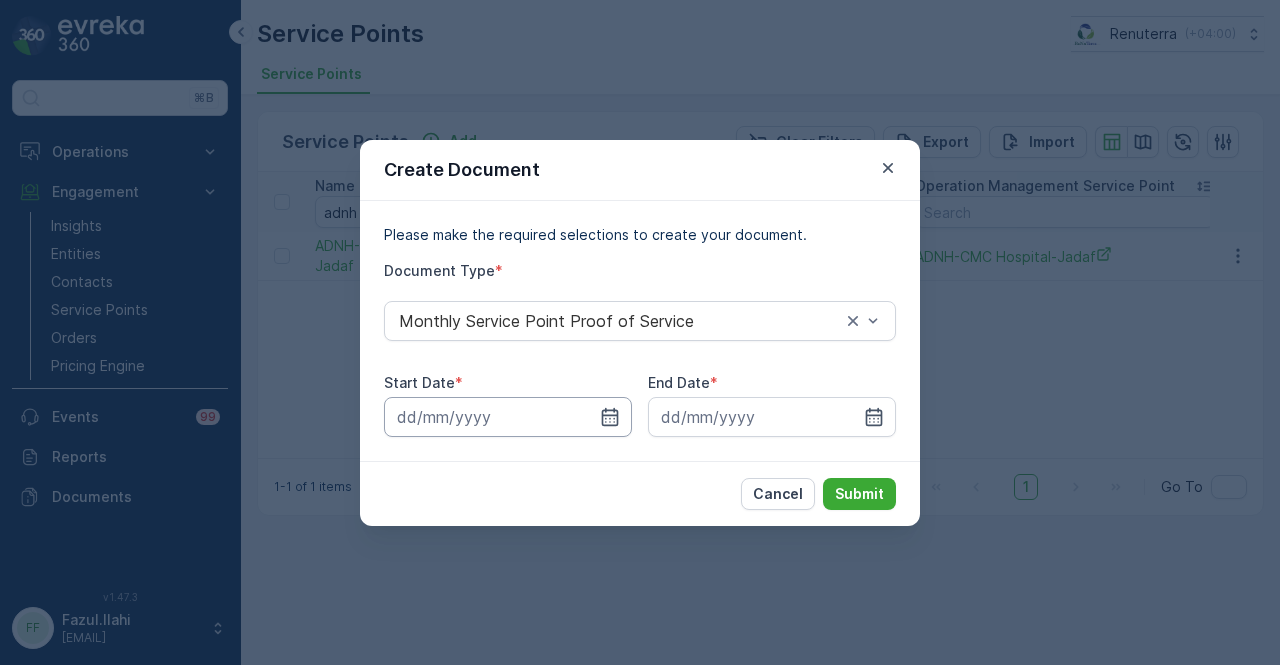 click at bounding box center (508, 417) 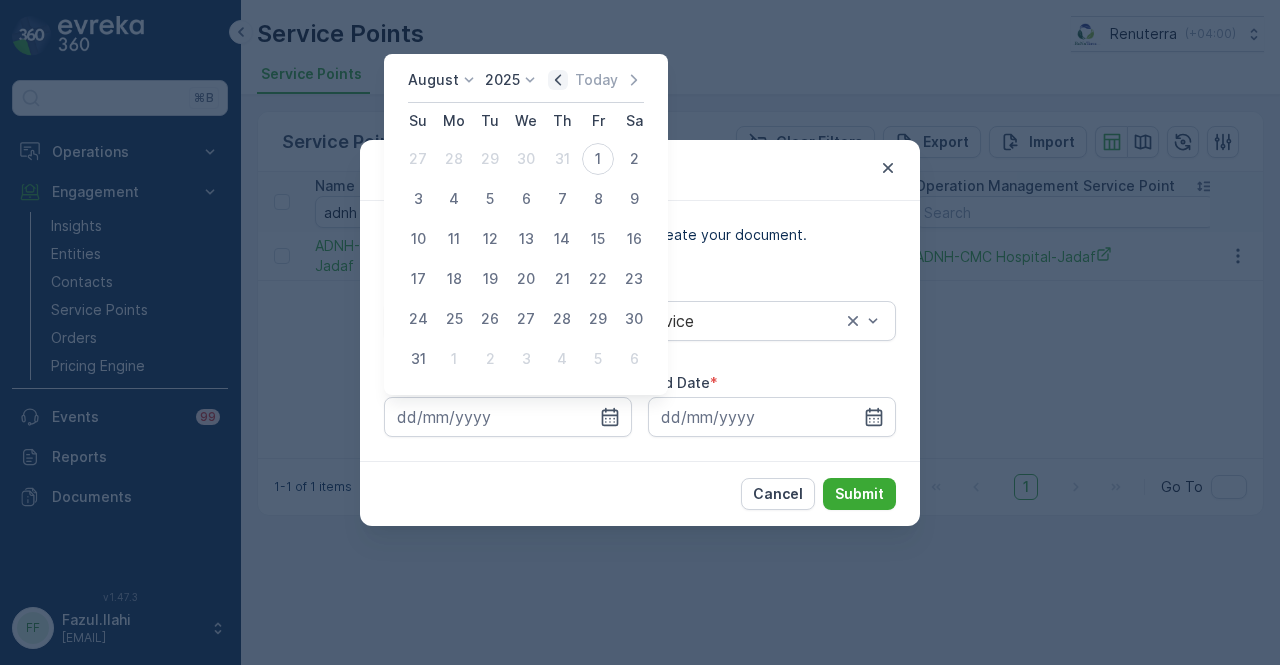 click 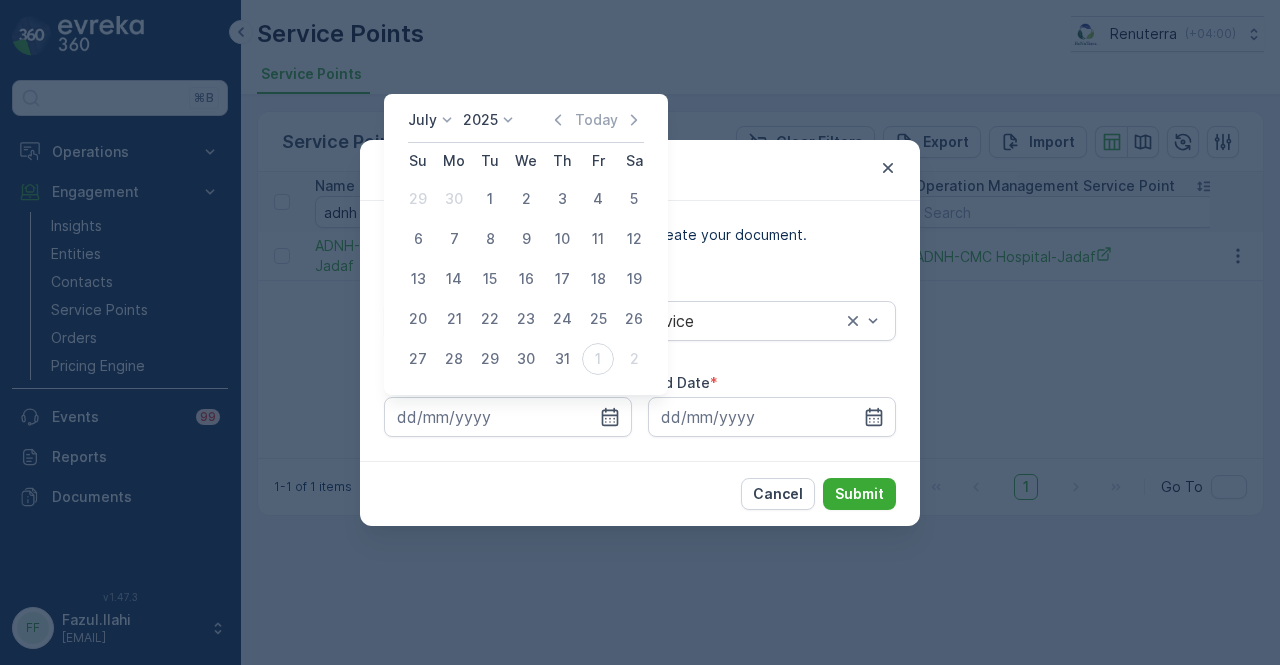 drag, startPoint x: 483, startPoint y: 192, endPoint x: 741, endPoint y: 345, distance: 299.955 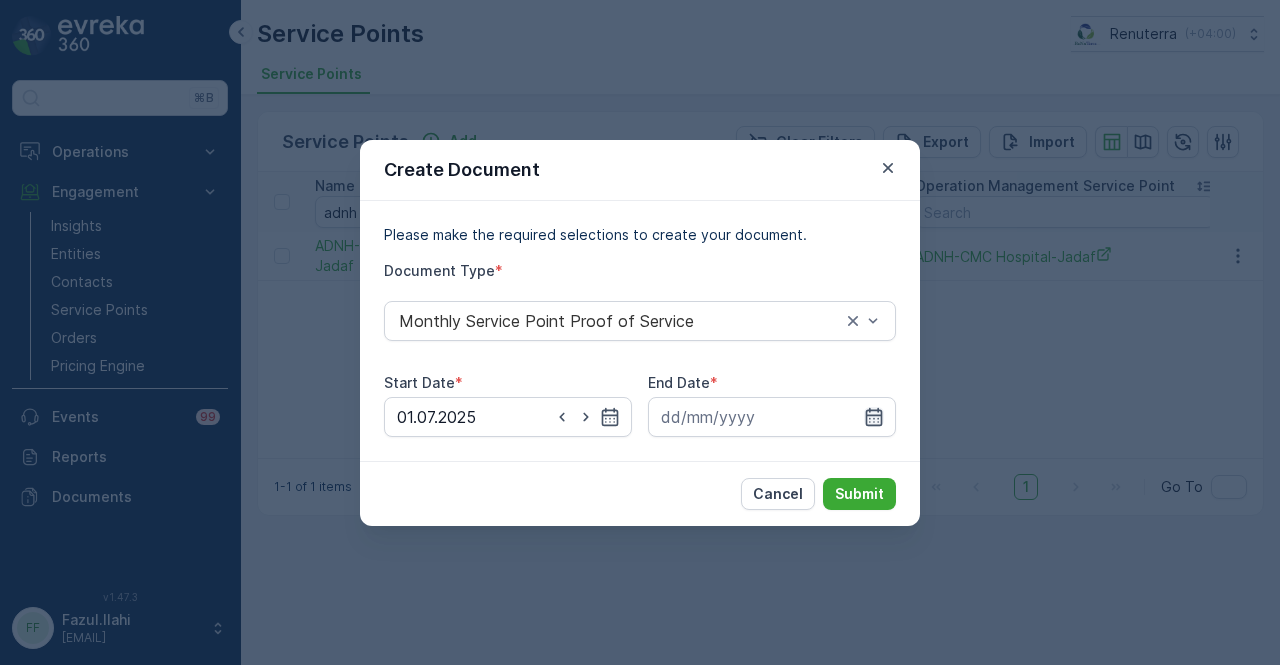 click 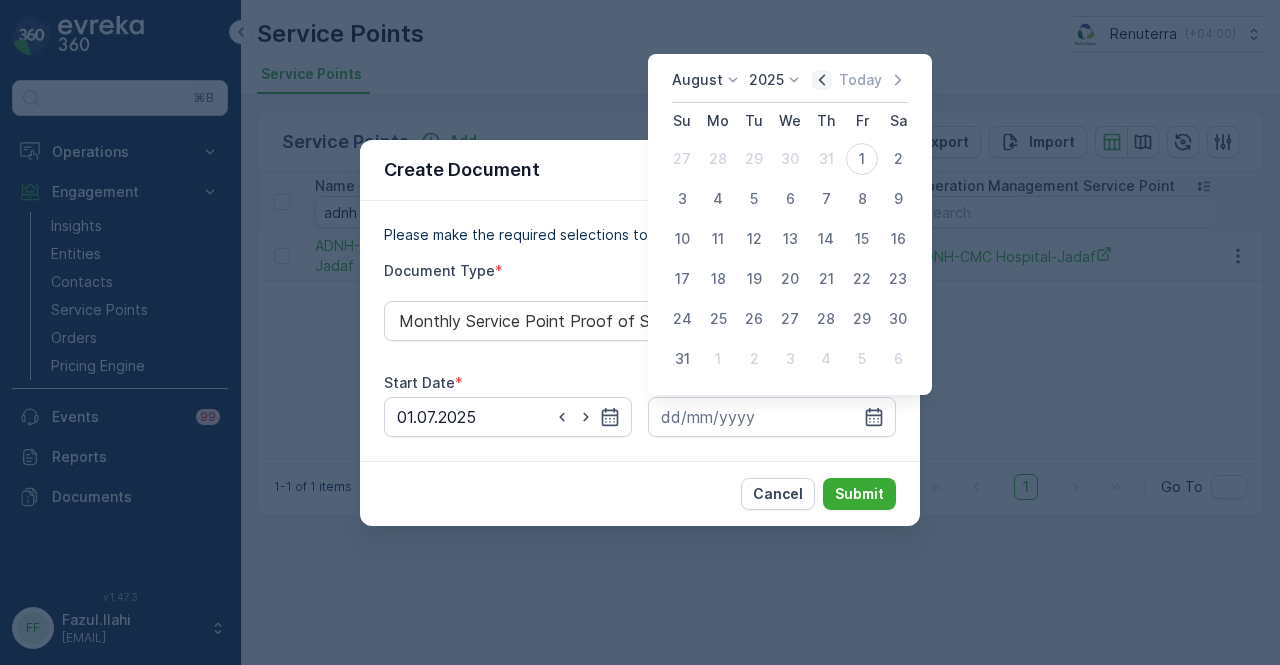 click 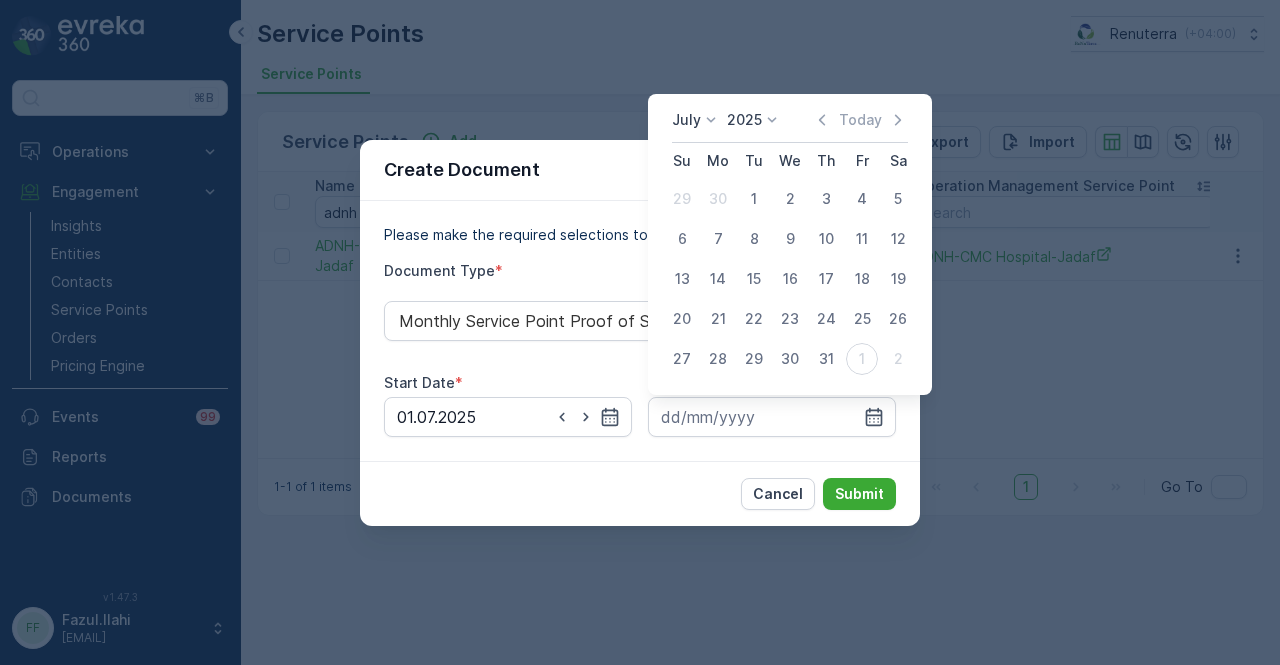 drag, startPoint x: 824, startPoint y: 368, endPoint x: 863, endPoint y: 467, distance: 106.404884 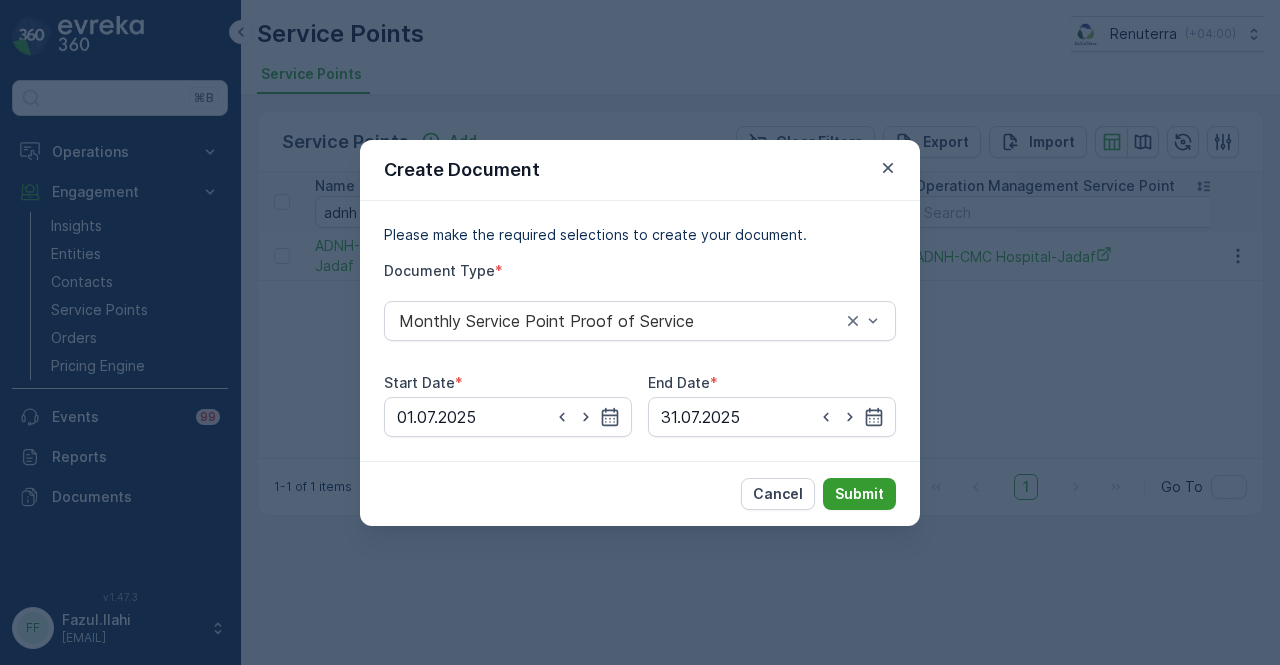 click on "Submit" at bounding box center [859, 494] 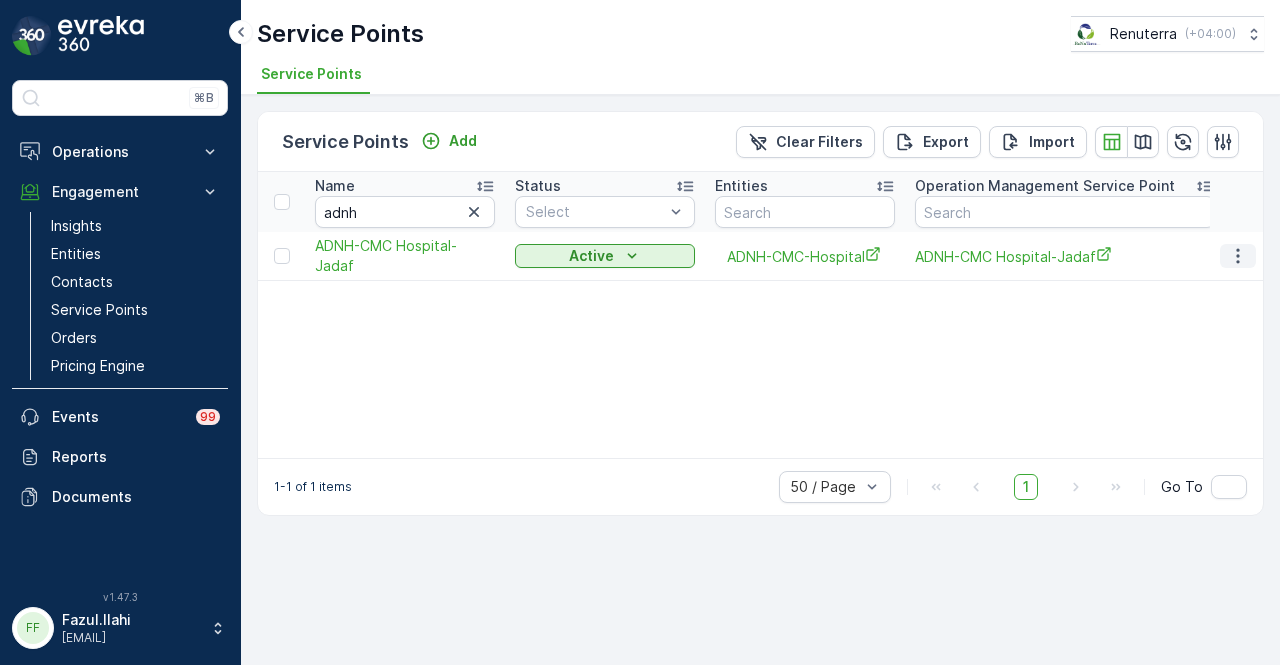 drag, startPoint x: 1238, startPoint y: 246, endPoint x: 1236, endPoint y: 265, distance: 19.104973 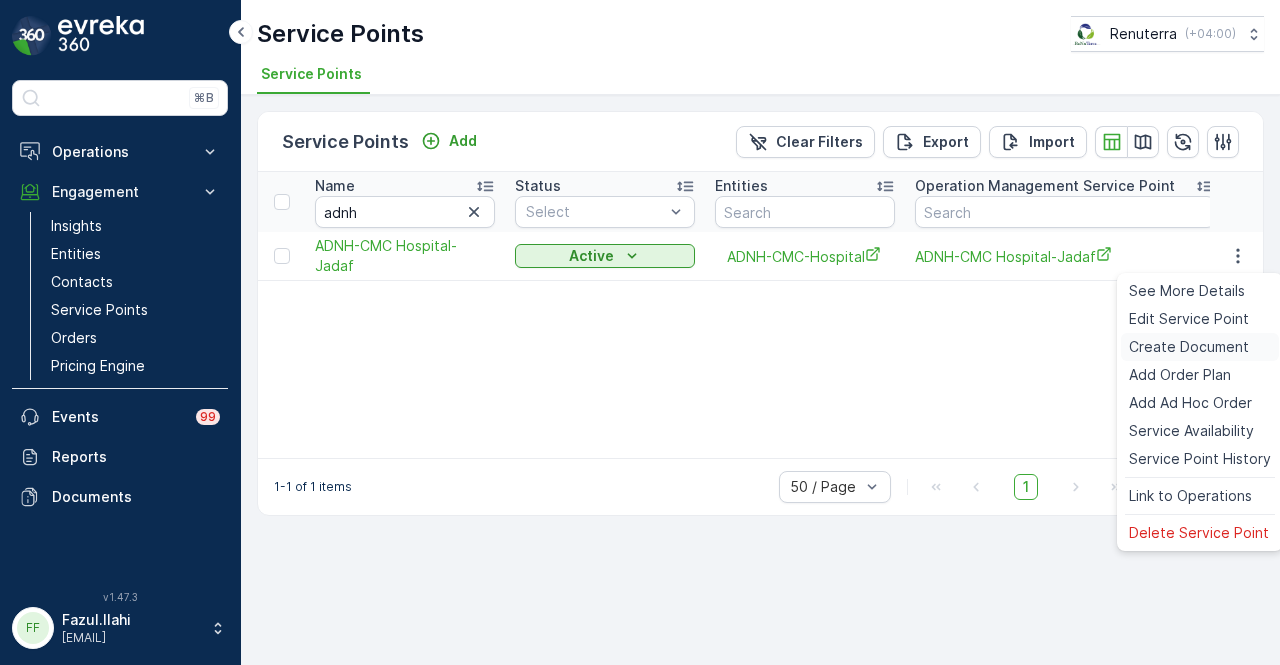 click on "Create Document" at bounding box center (1189, 347) 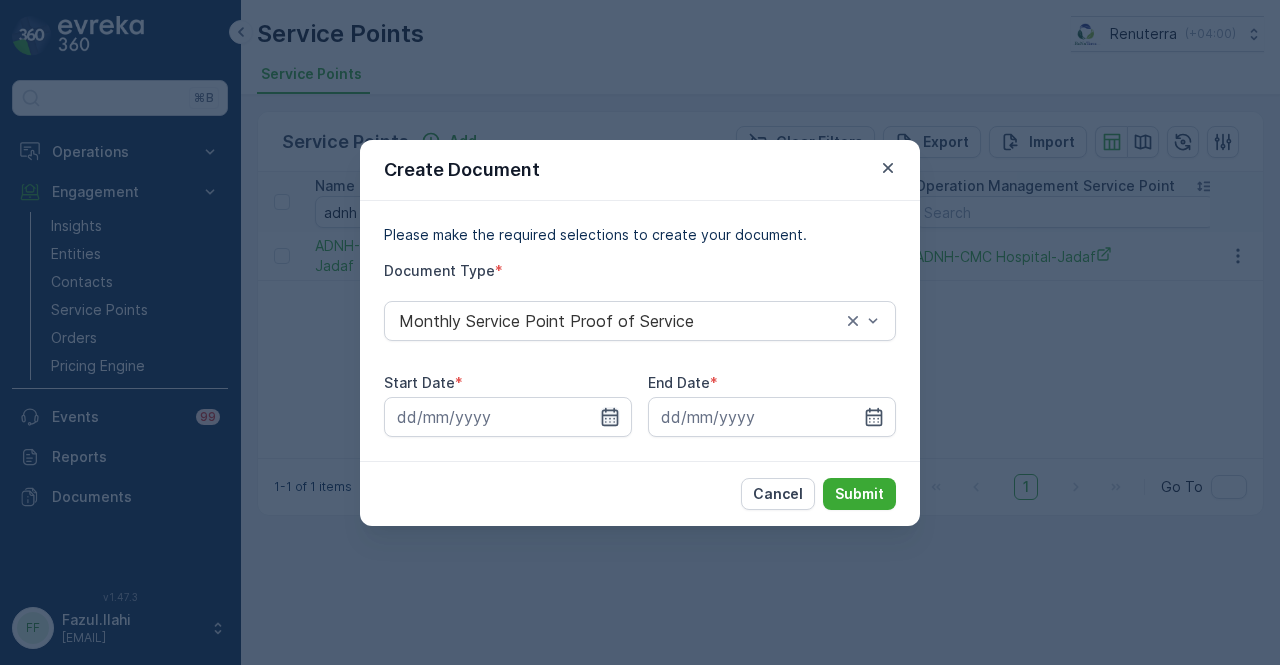 click 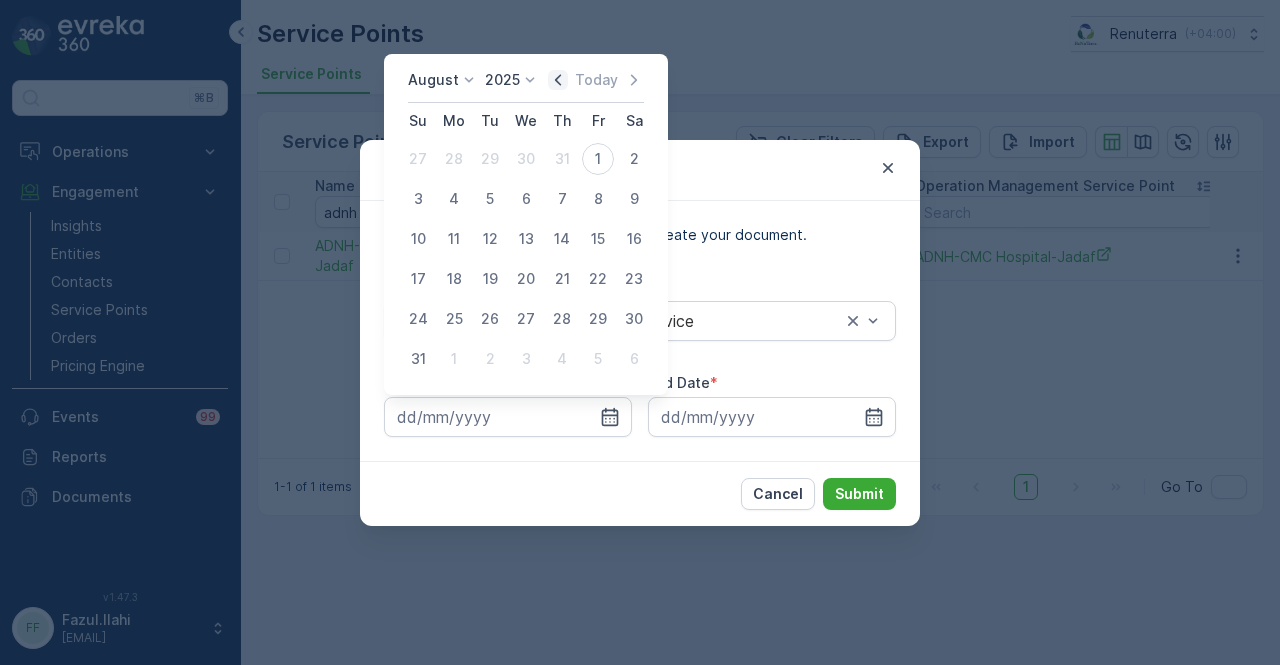 click 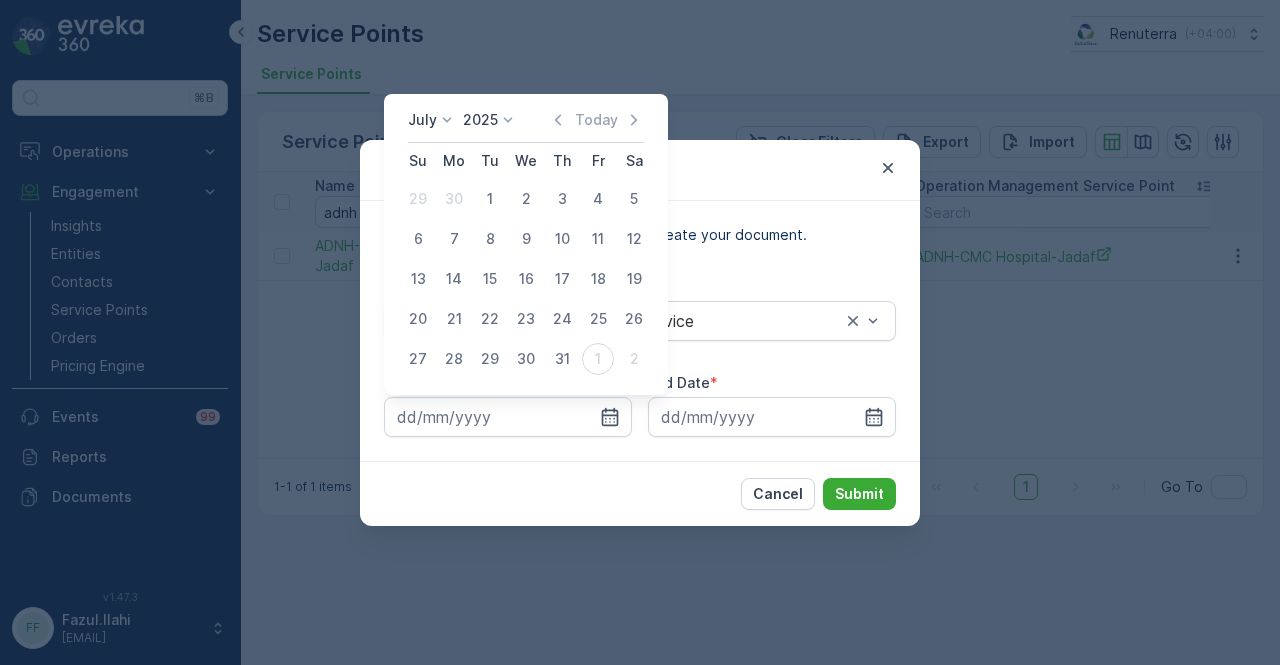 drag, startPoint x: 488, startPoint y: 200, endPoint x: 671, endPoint y: 350, distance: 236.61995 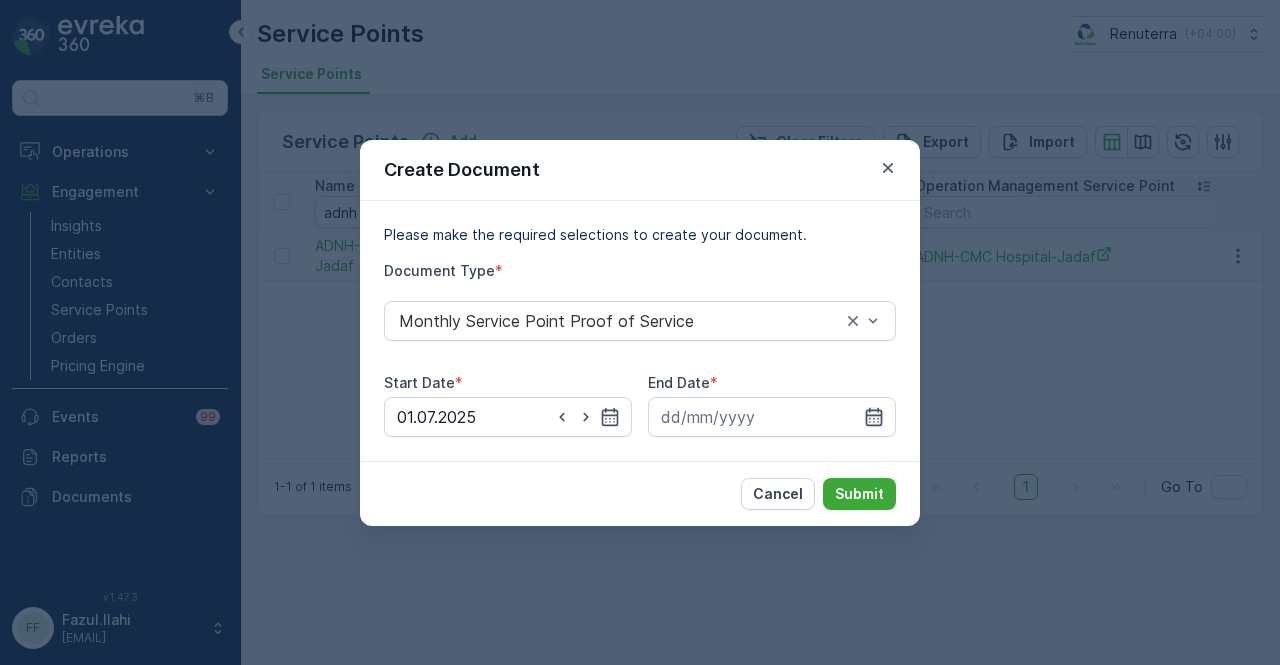 click 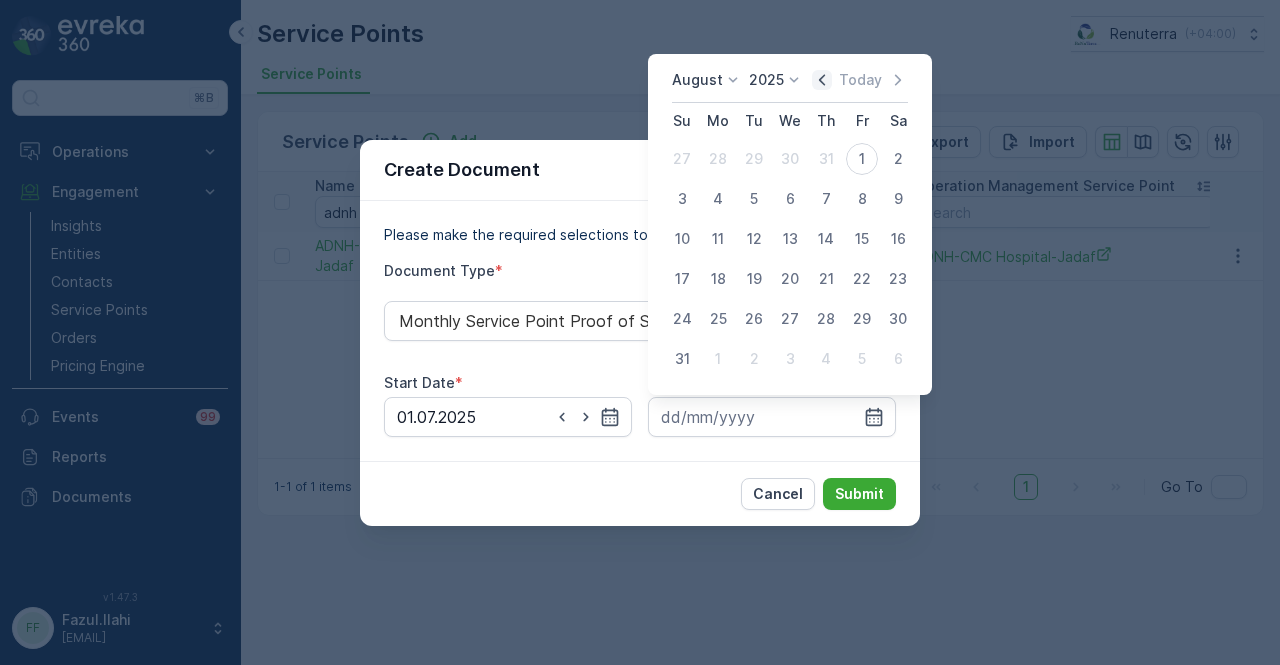 click 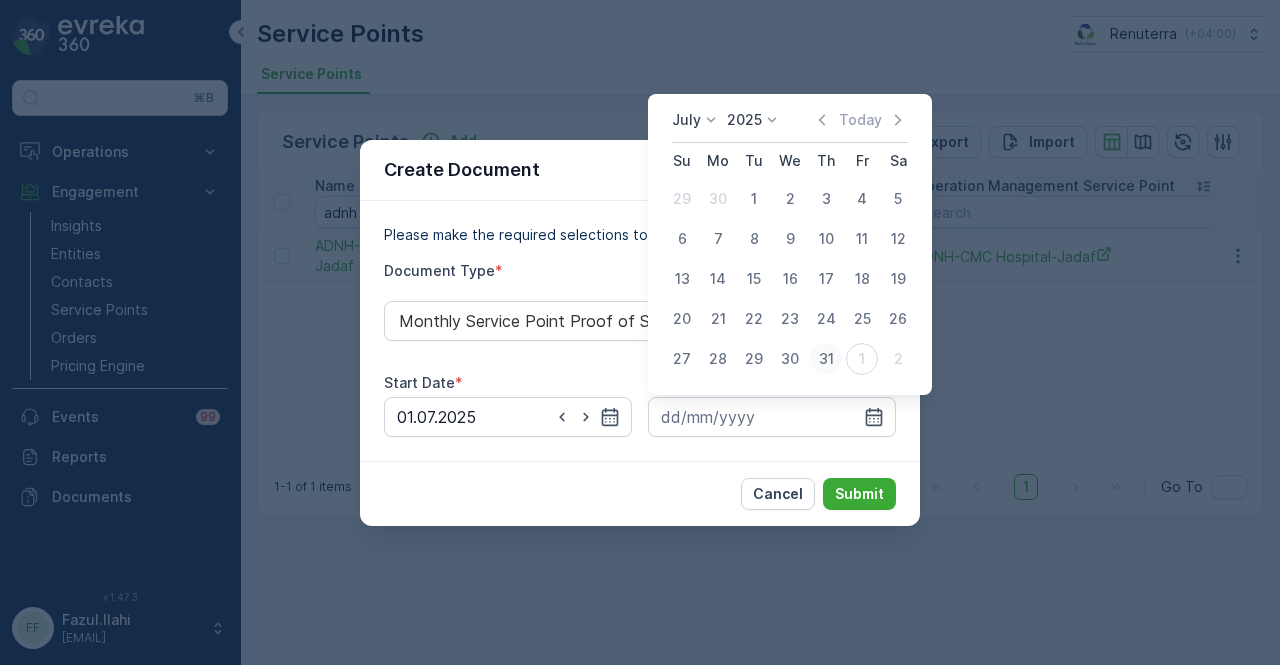 click on "31" at bounding box center (826, 359) 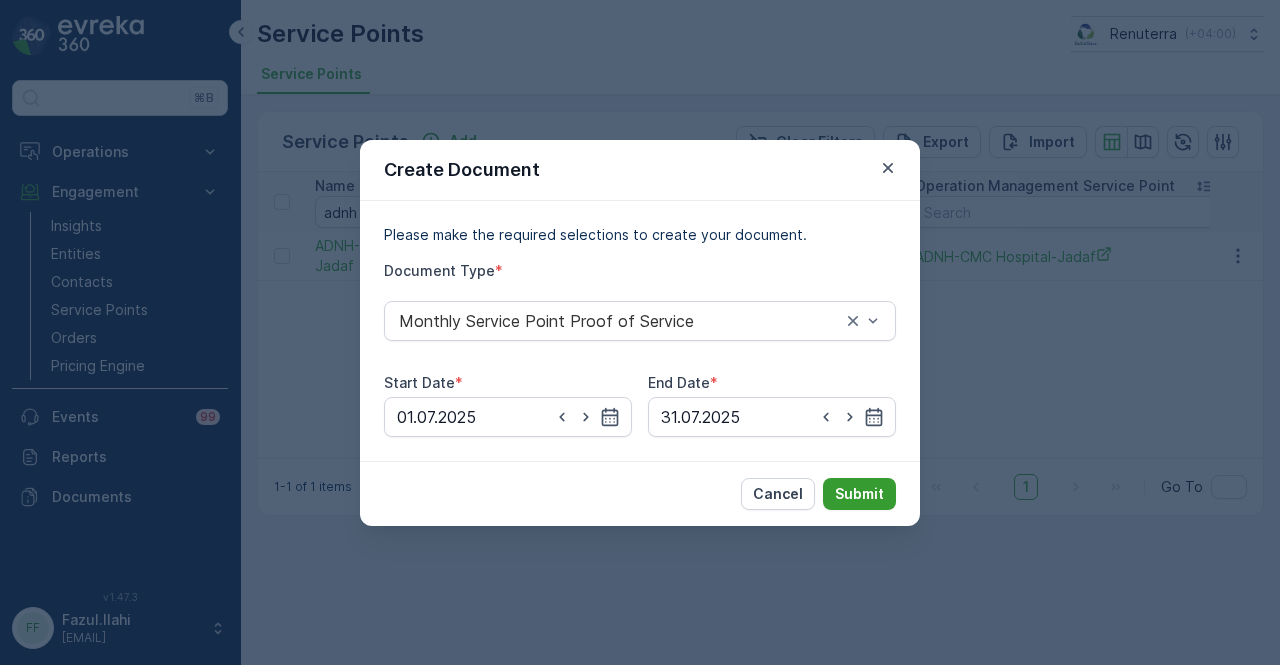 click on "Submit" at bounding box center [859, 494] 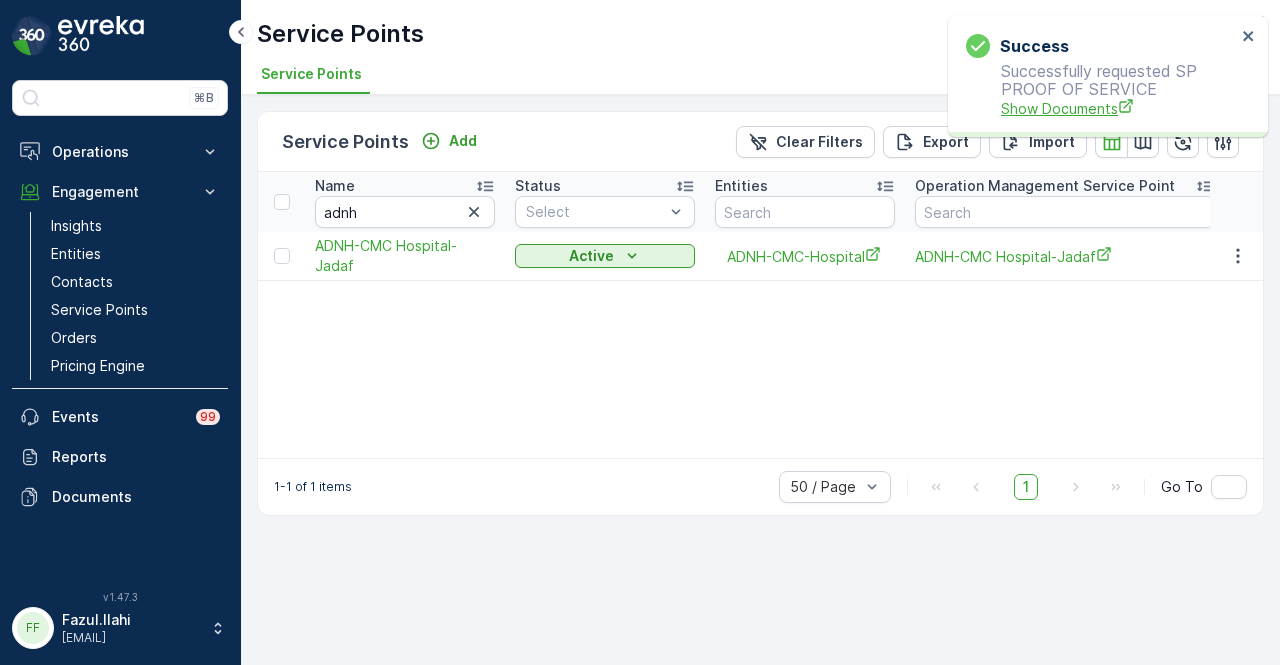 click on "Show Documents" at bounding box center [1118, 108] 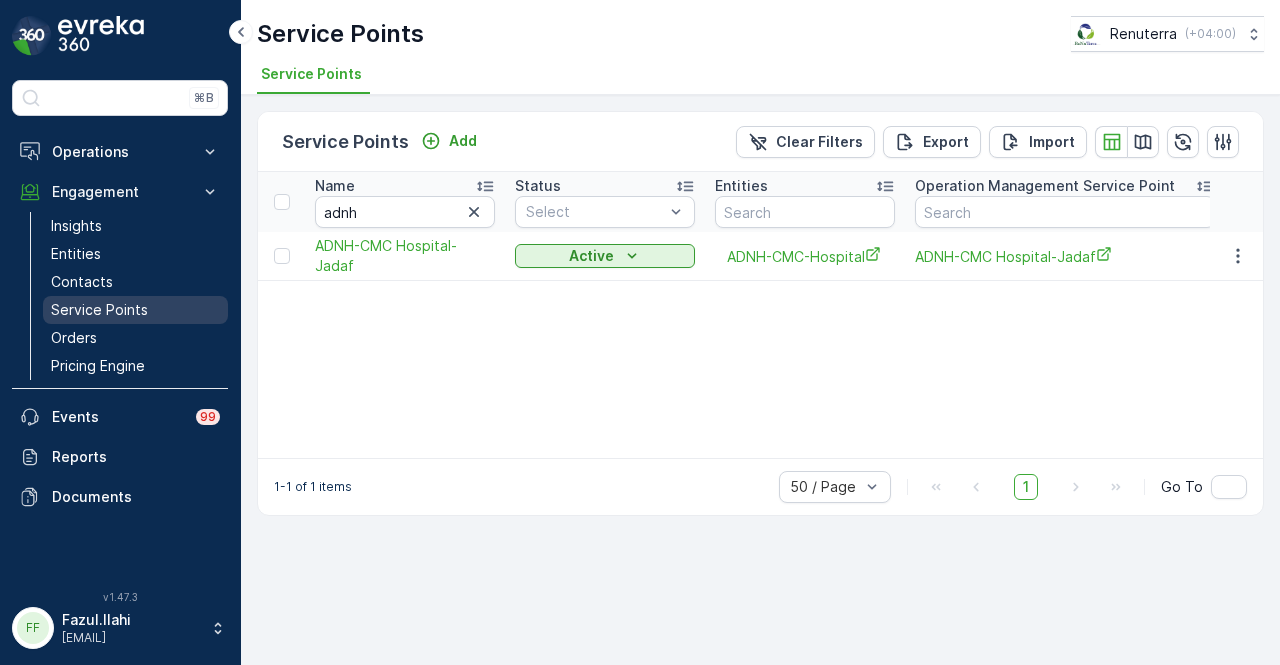 click on "Service Points" at bounding box center (99, 310) 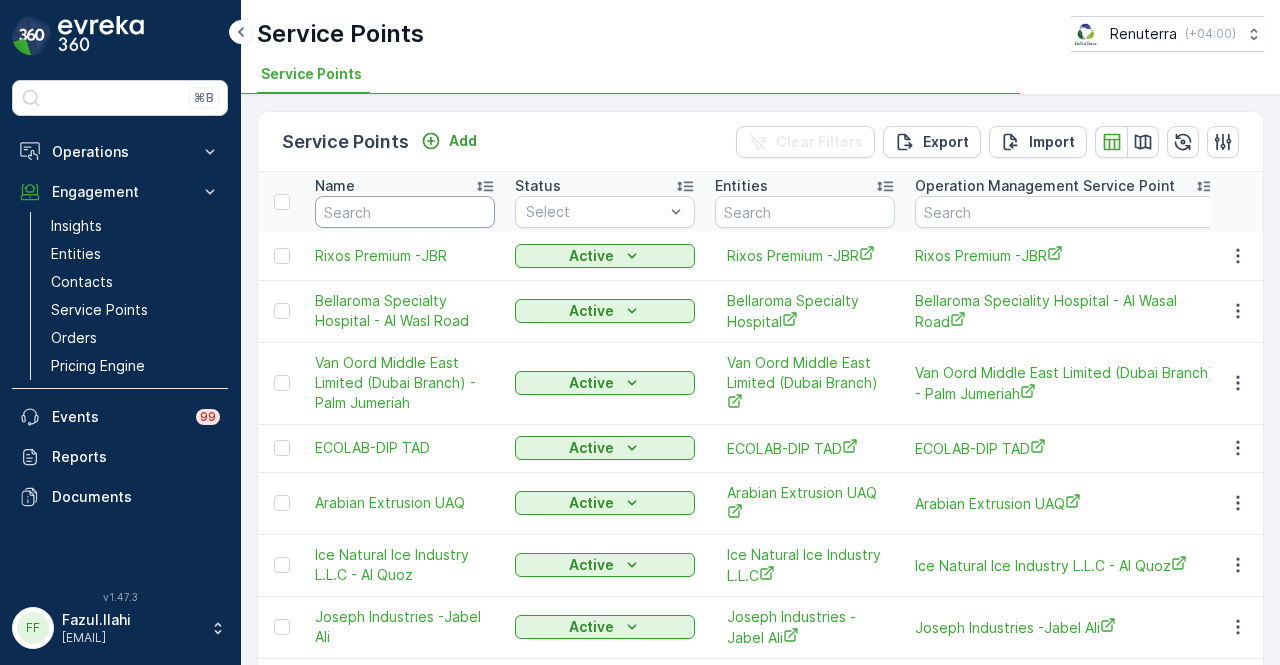 click at bounding box center (405, 212) 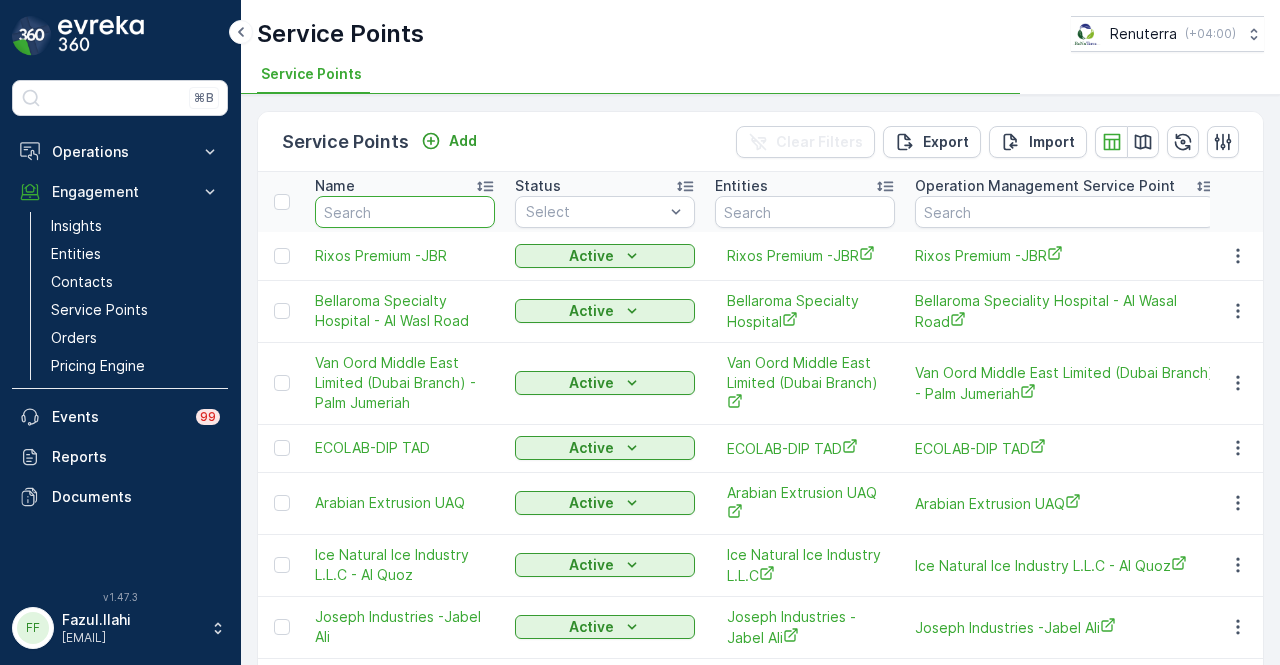 type on "F" 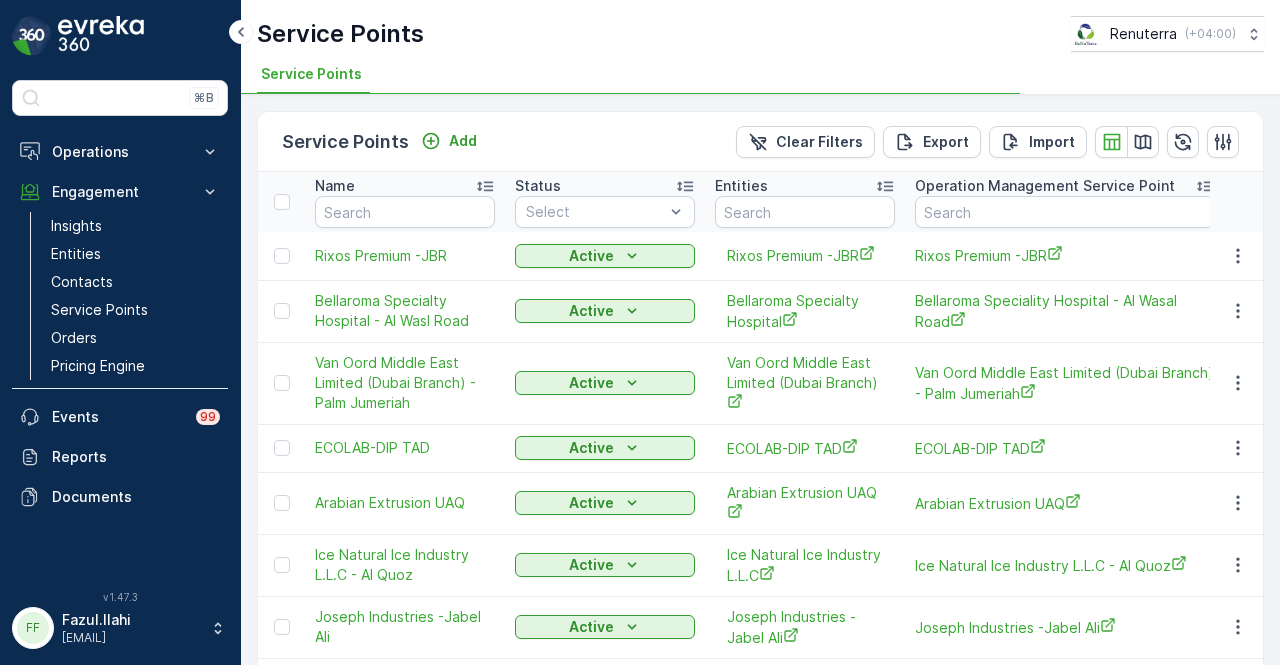 type on "FIRST" 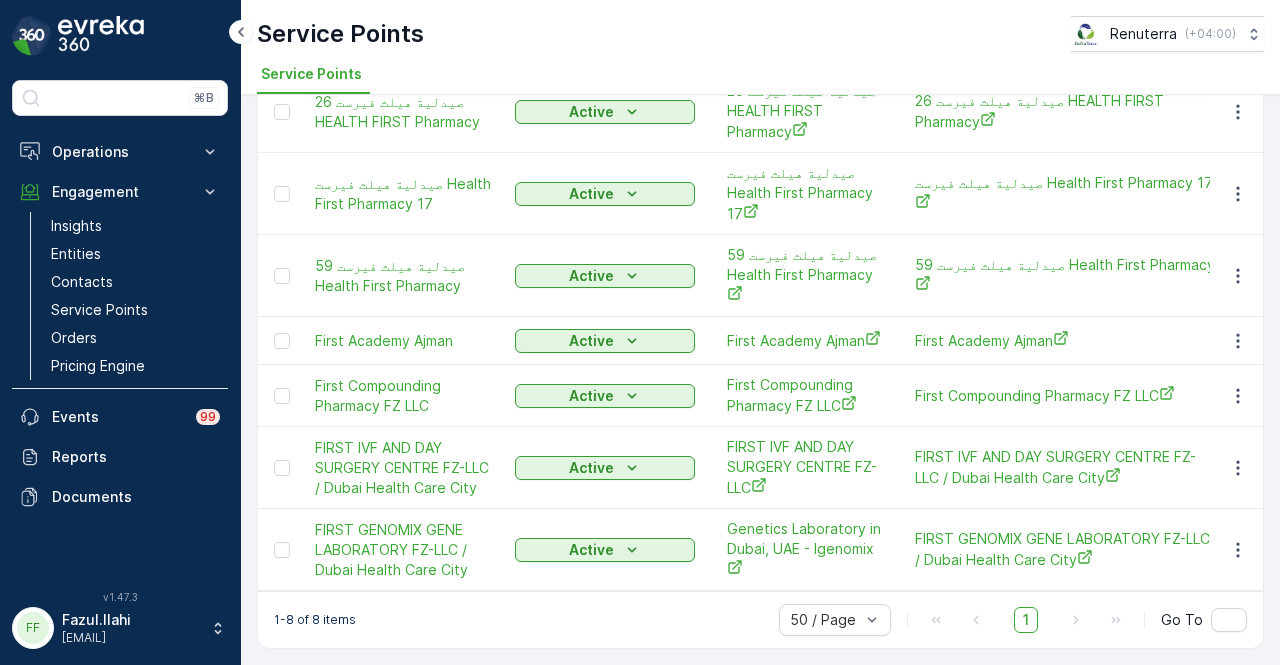 scroll, scrollTop: 0, scrollLeft: 0, axis: both 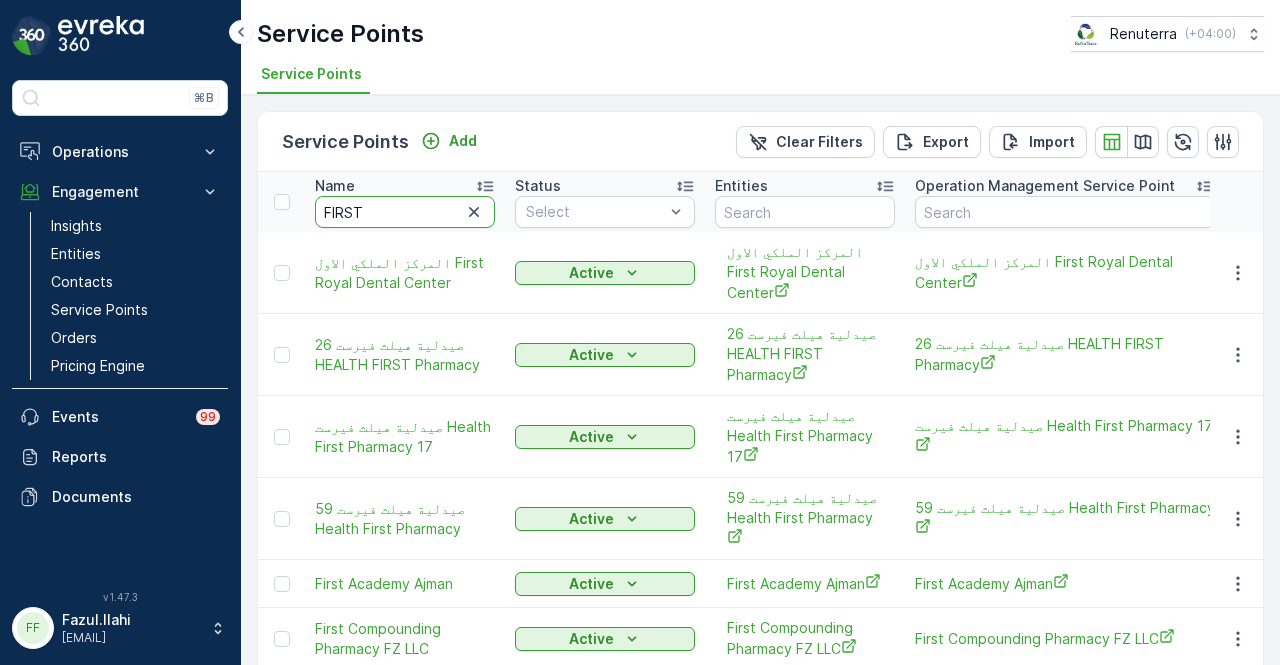 click on "FIRST" at bounding box center [405, 212] 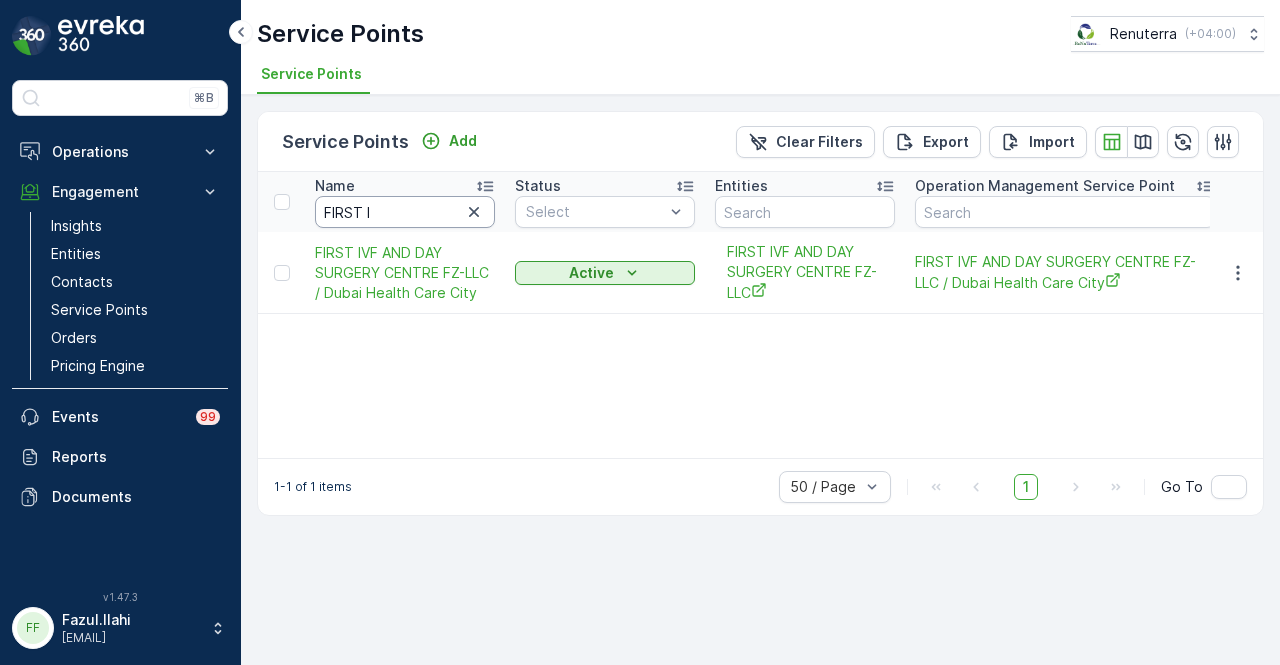 click on "FIRST I" at bounding box center [405, 212] 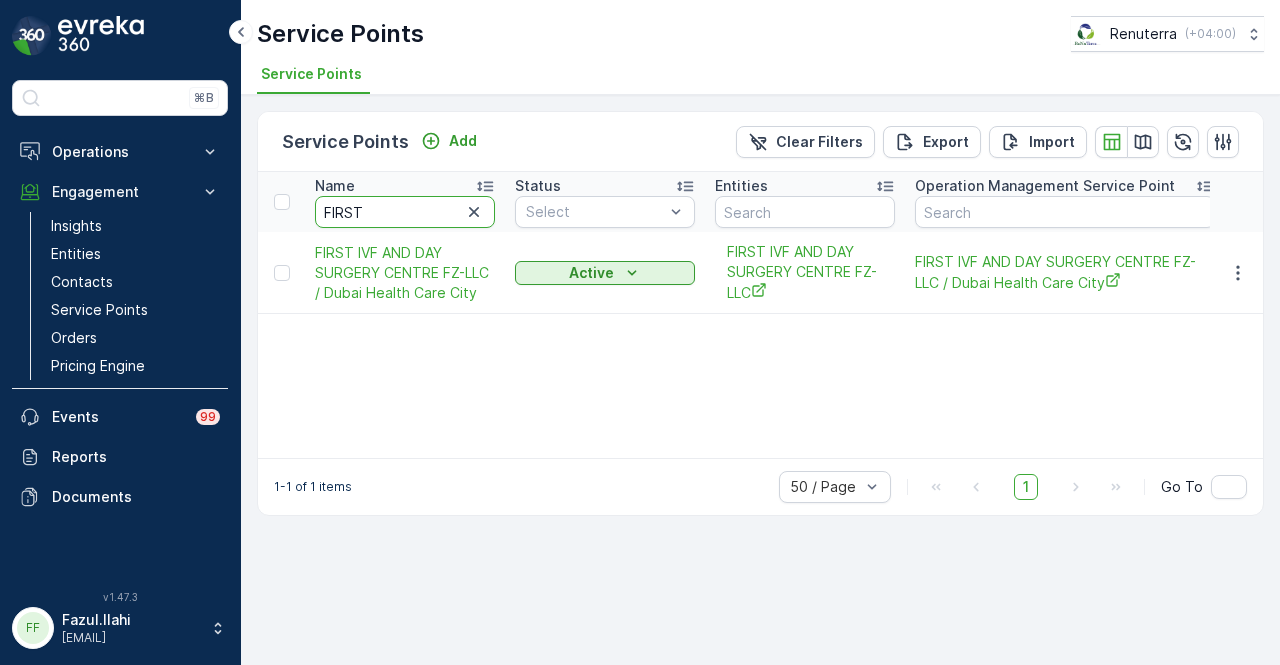 type on "FIRST G" 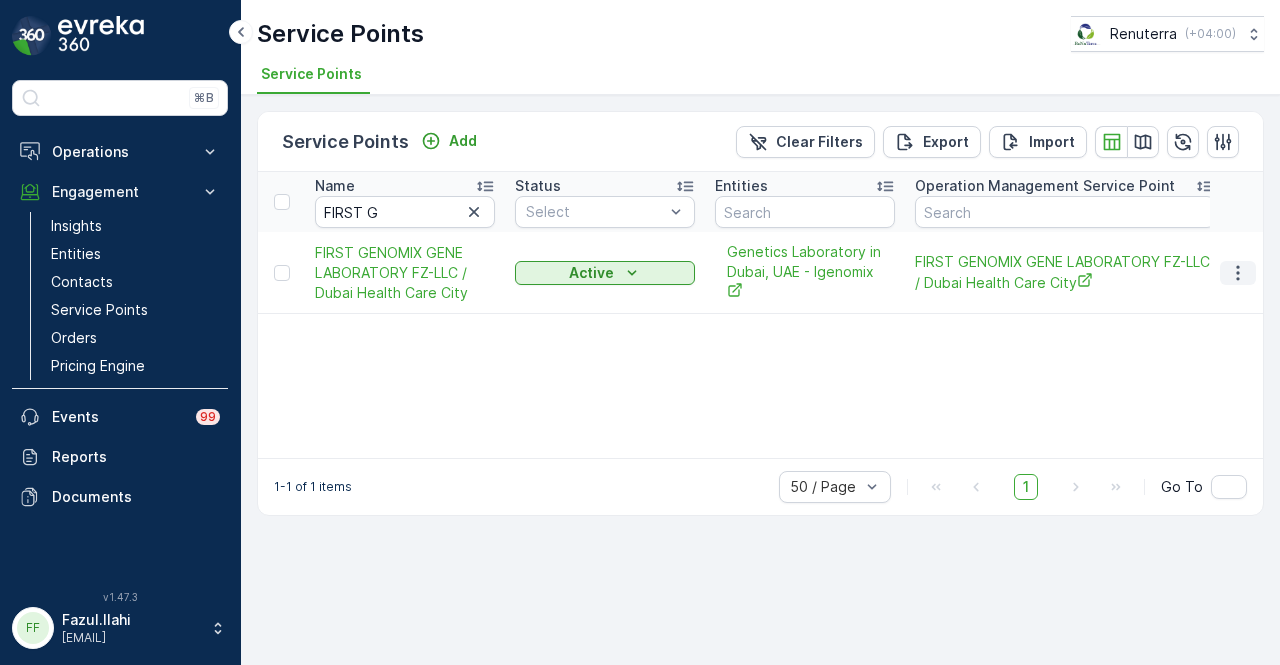click at bounding box center [1238, 273] 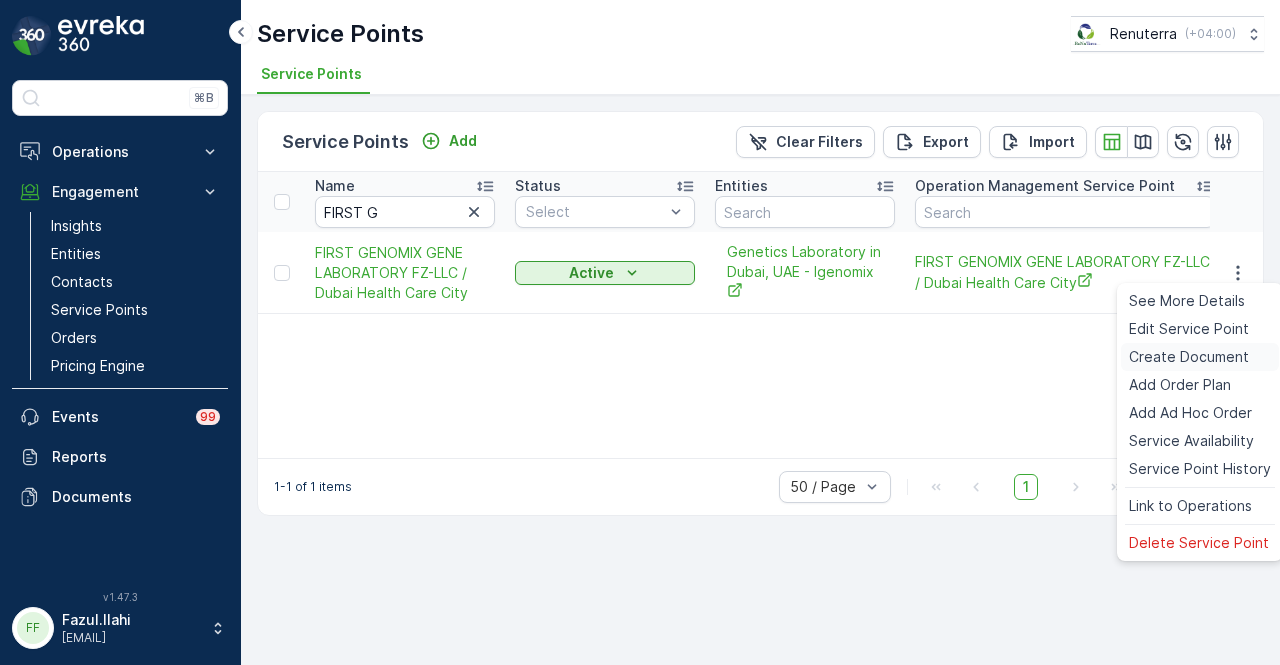 click on "Create Document" at bounding box center (1189, 357) 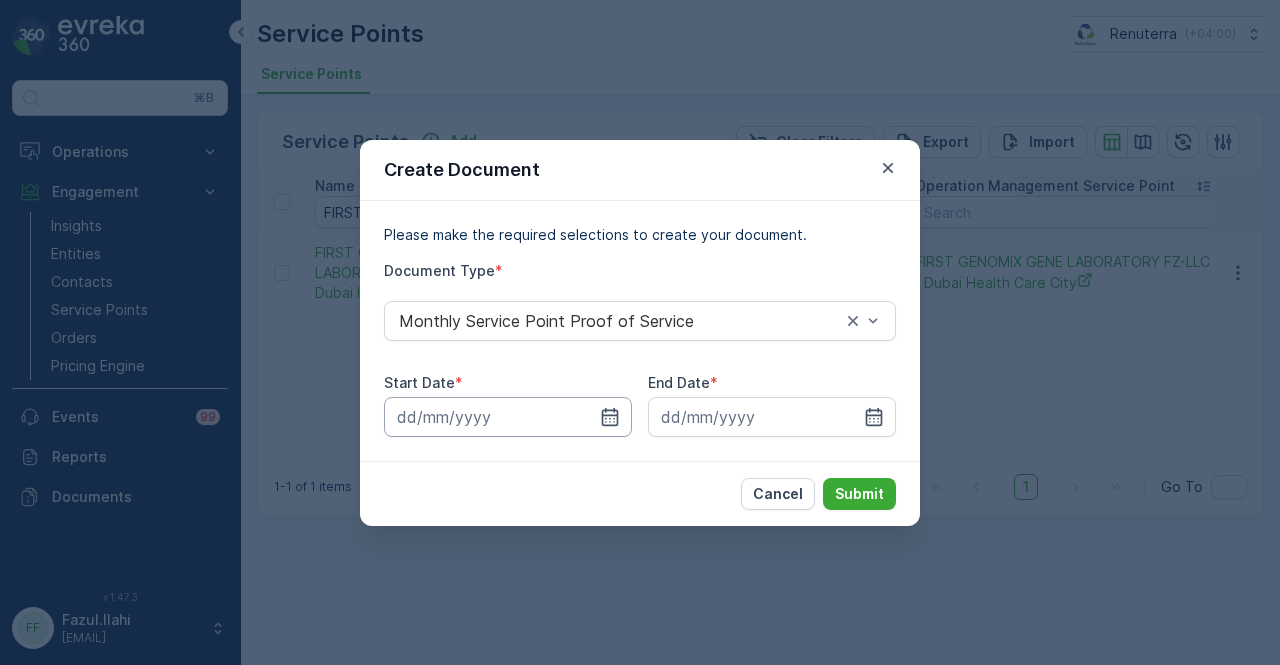 click at bounding box center (508, 417) 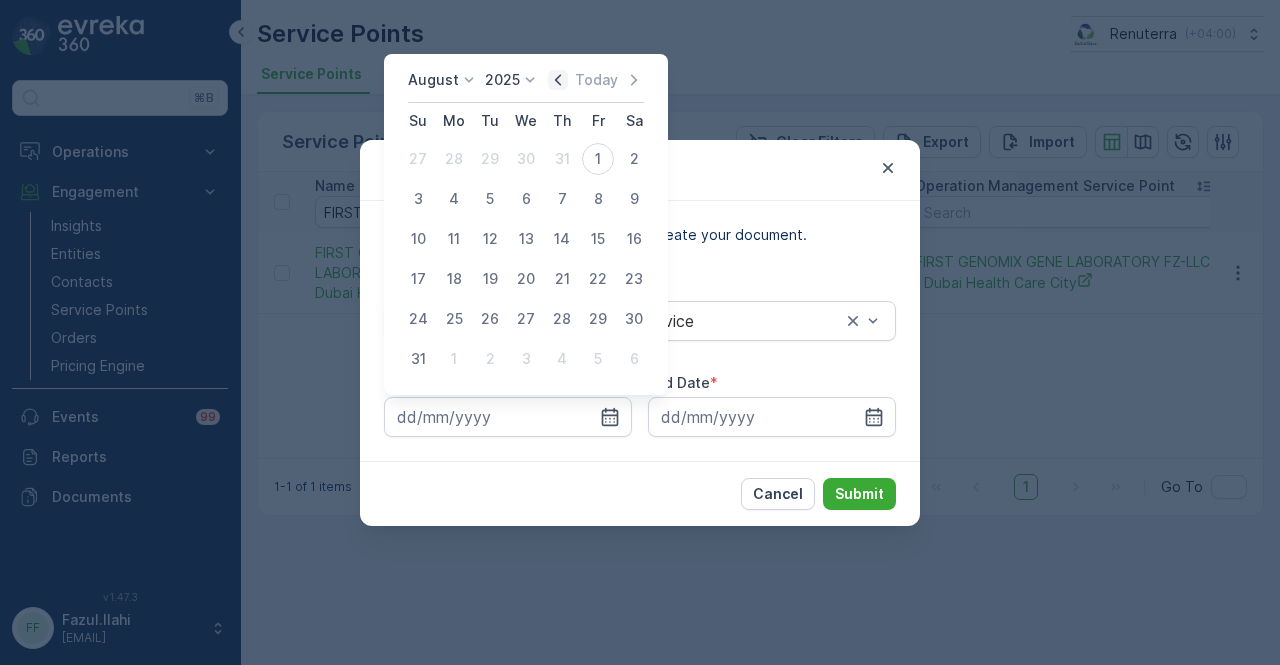 click 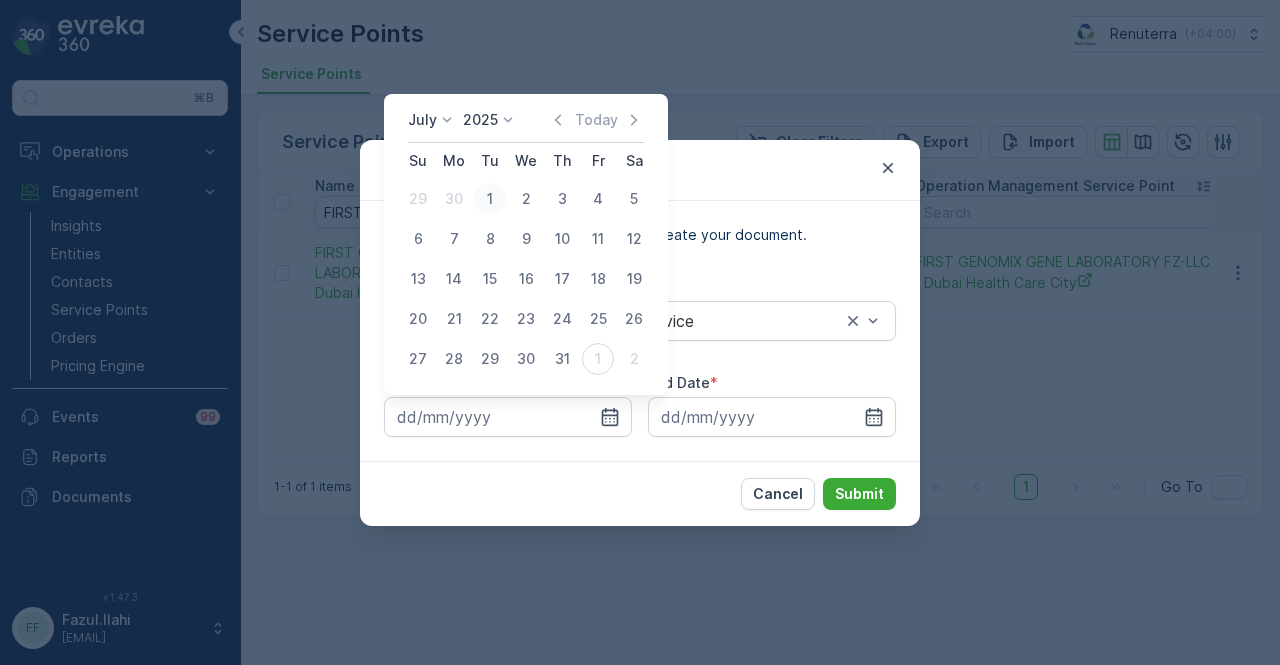 click on "1" at bounding box center (490, 199) 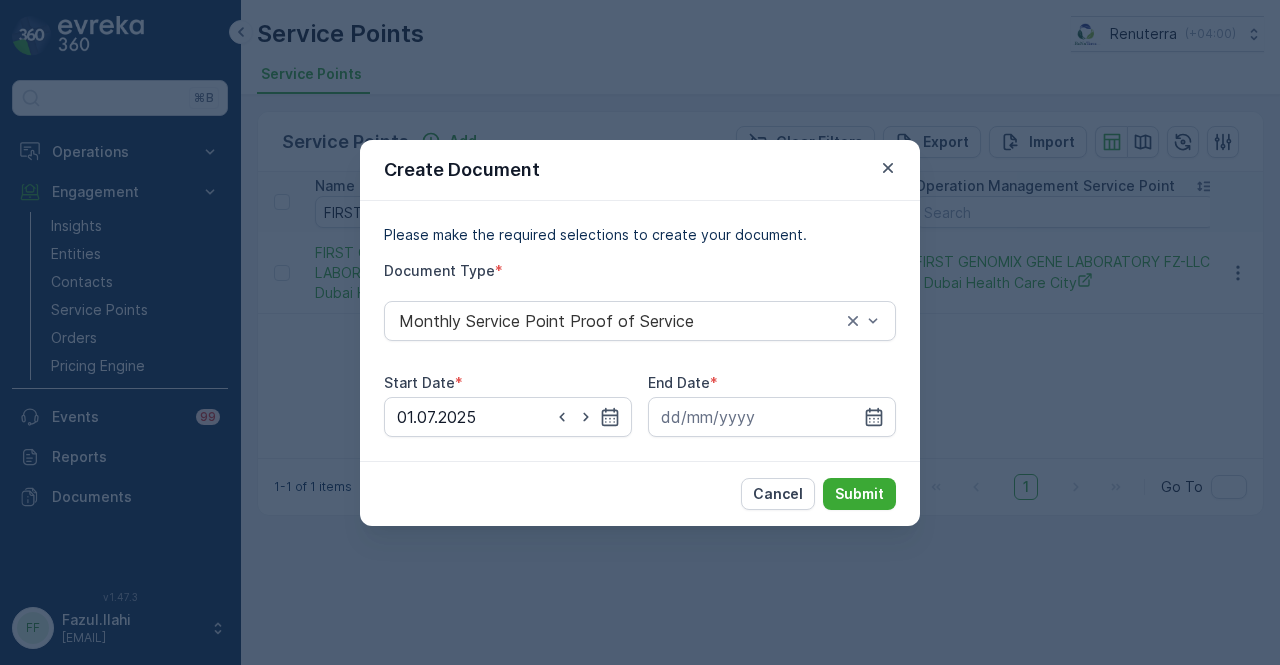 click on "Please make the required selections to create your document. Document Type * Monthly Service Point Proof of Service Start Date * [DATE] End Date *" at bounding box center [640, 331] 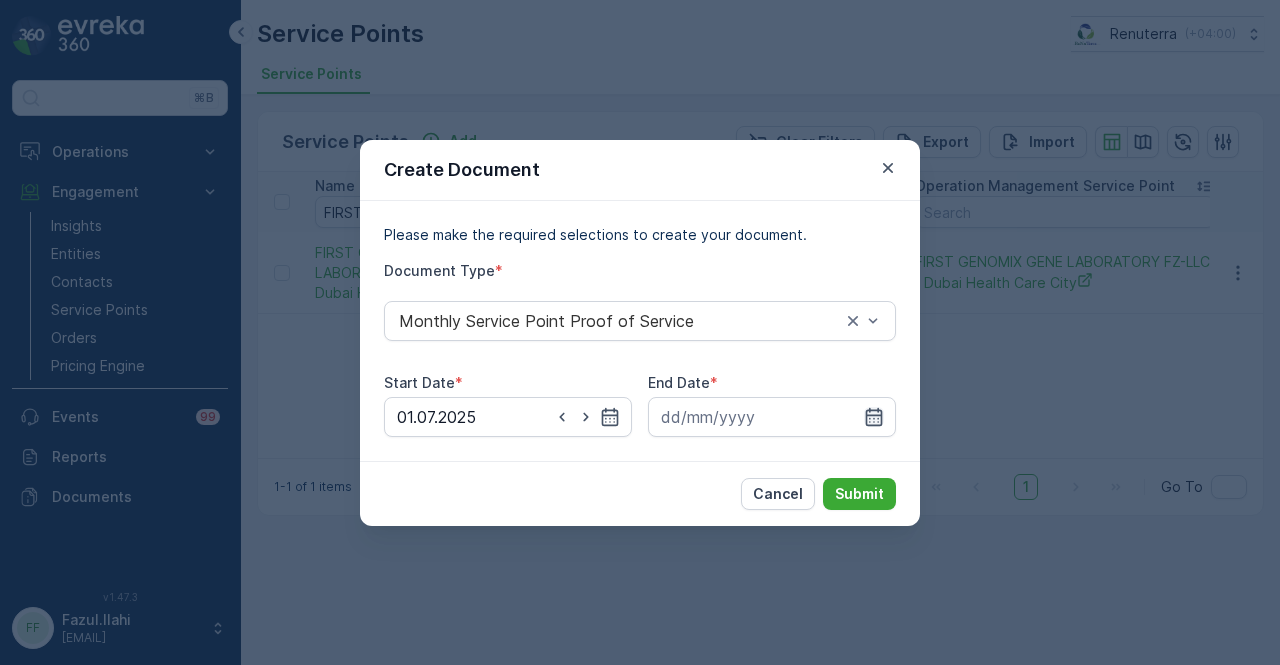 click 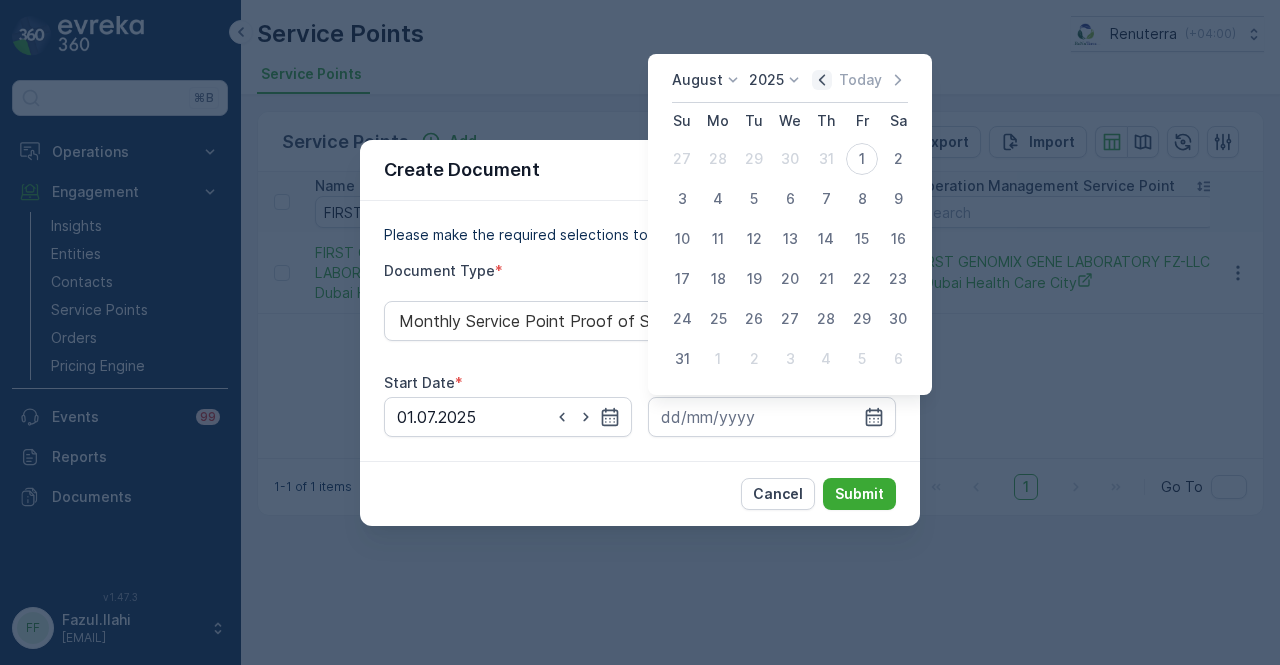 click 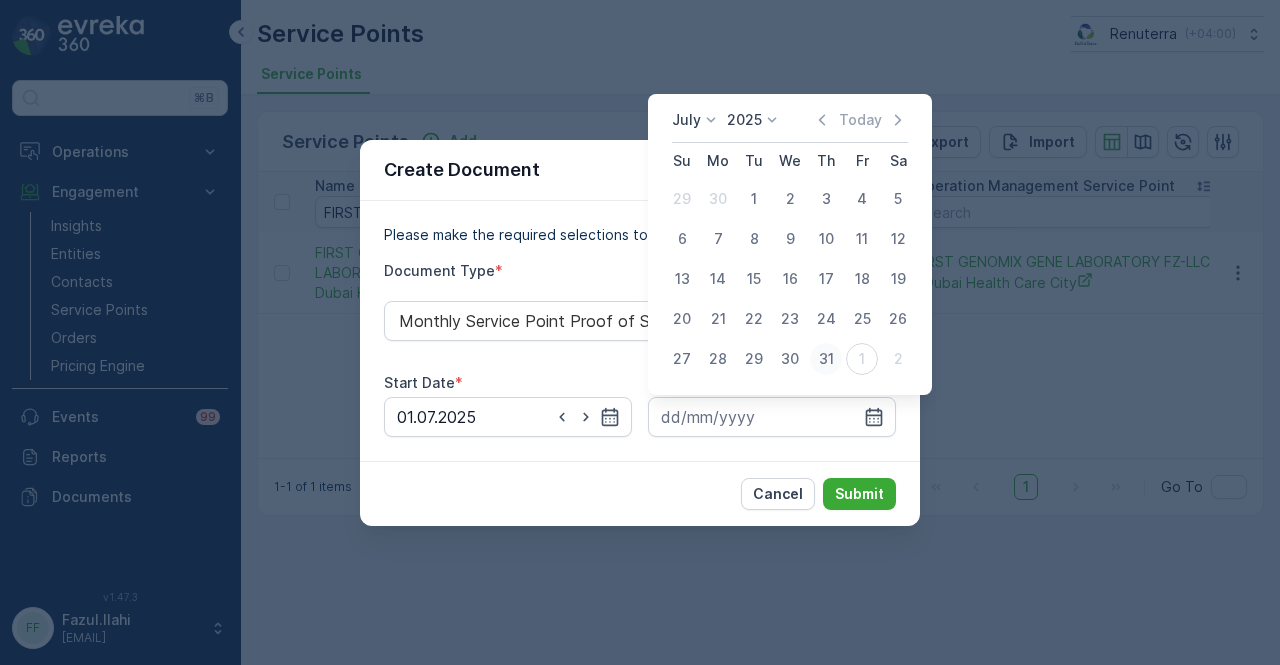 click on "31" at bounding box center [826, 359] 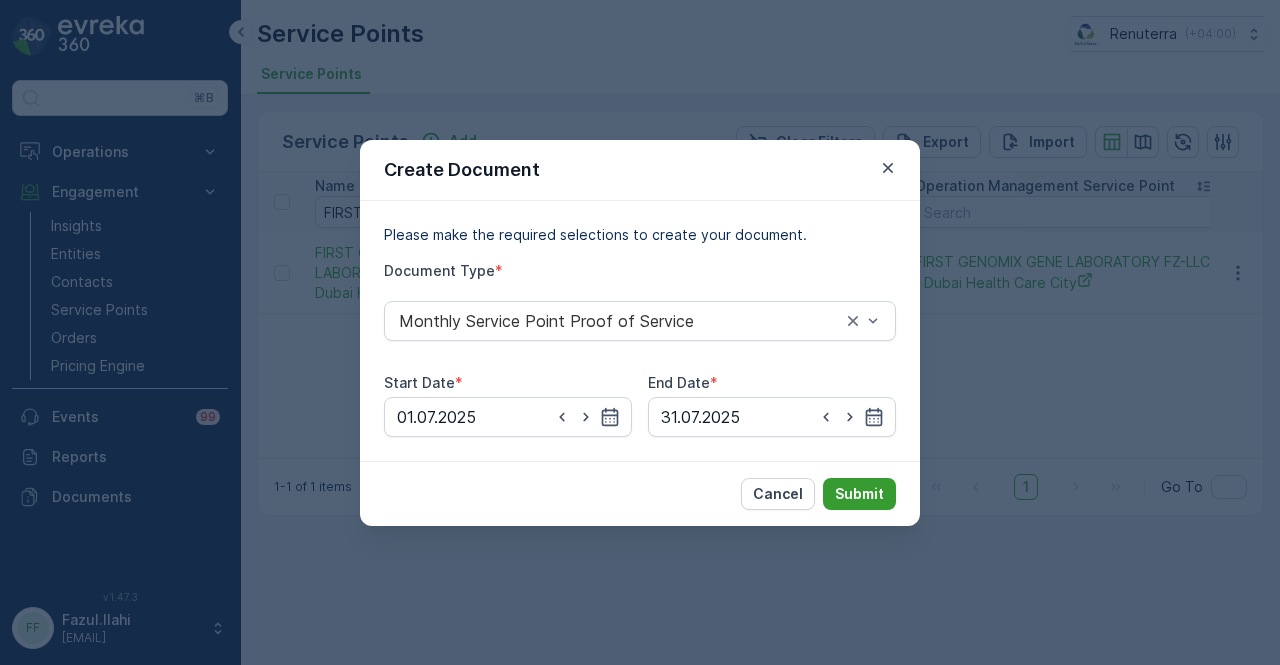 click on "Submit" at bounding box center (859, 494) 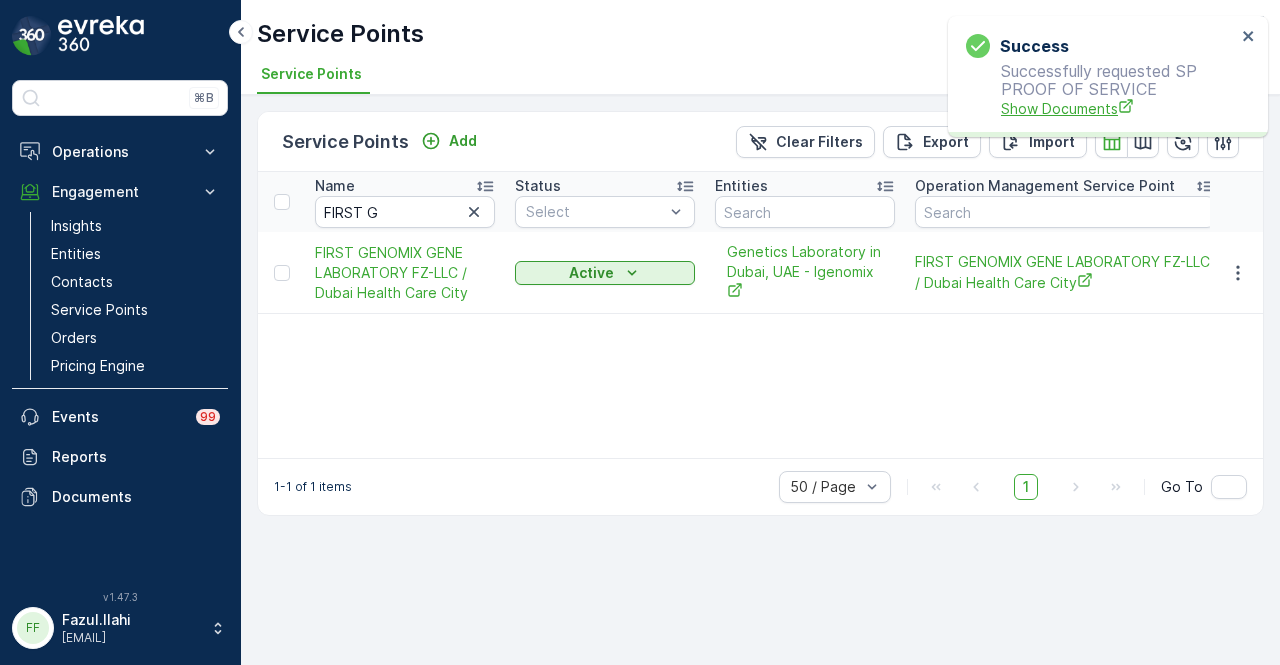 click on "Show Documents" at bounding box center [1118, 108] 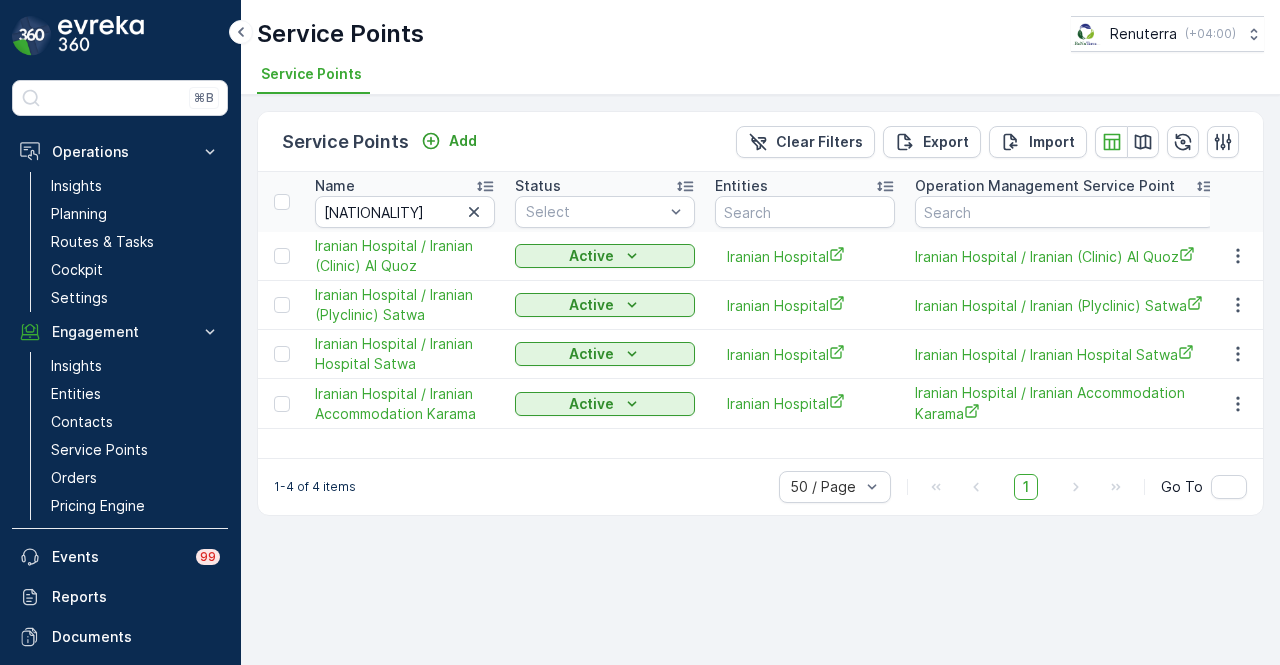 scroll, scrollTop: 0, scrollLeft: 0, axis: both 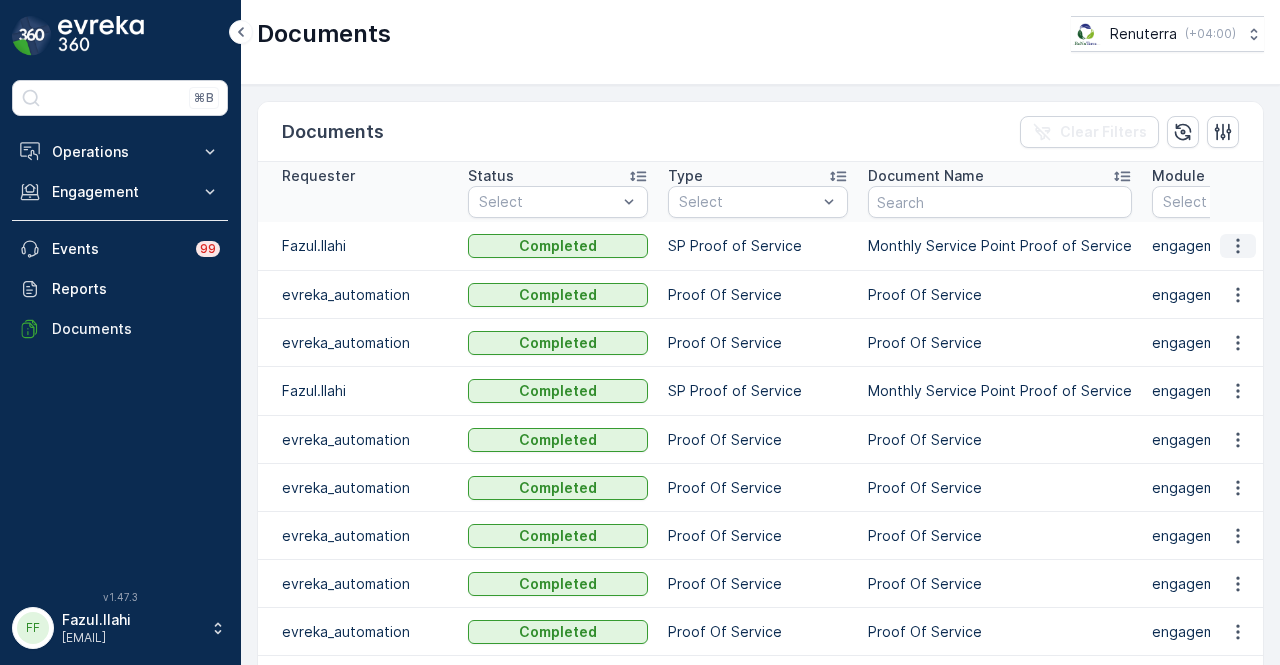 click 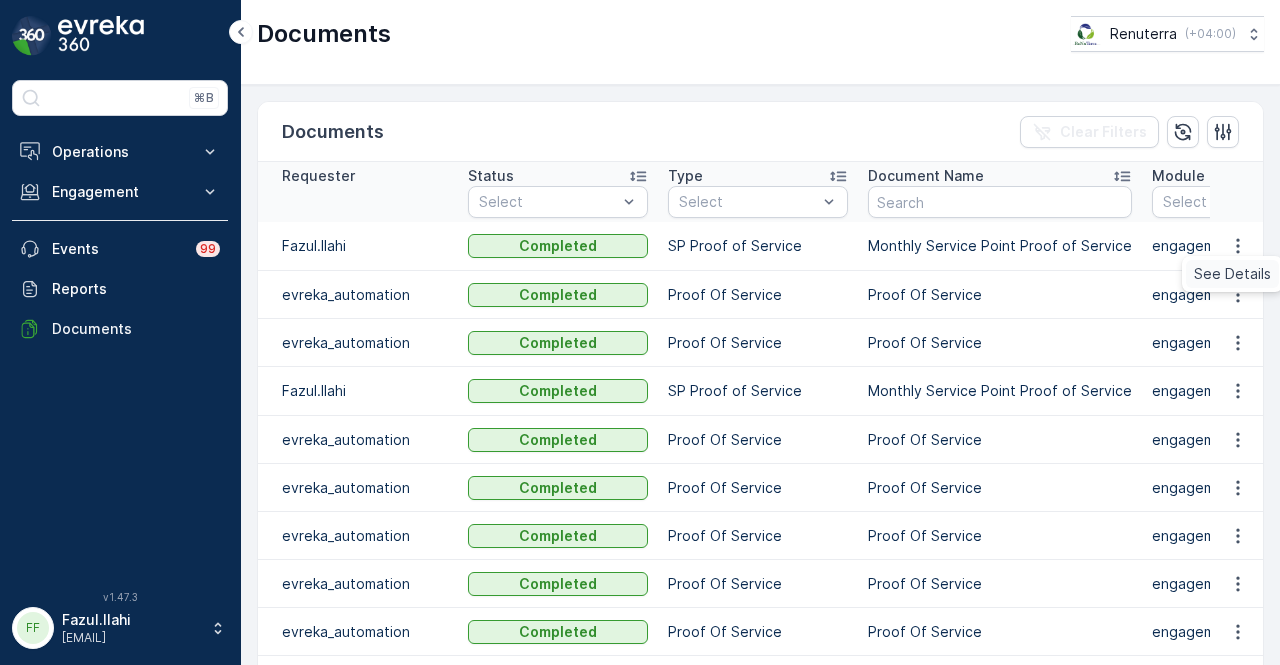 click on "See Details" at bounding box center (1232, 274) 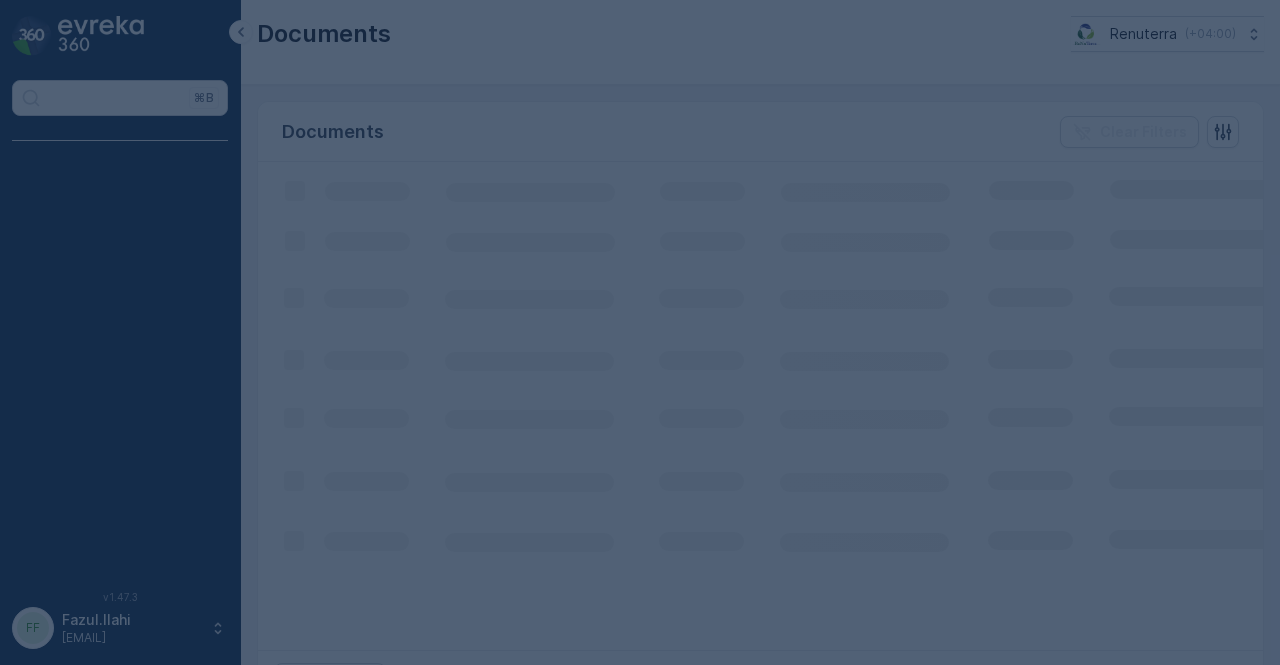 scroll, scrollTop: 0, scrollLeft: 0, axis: both 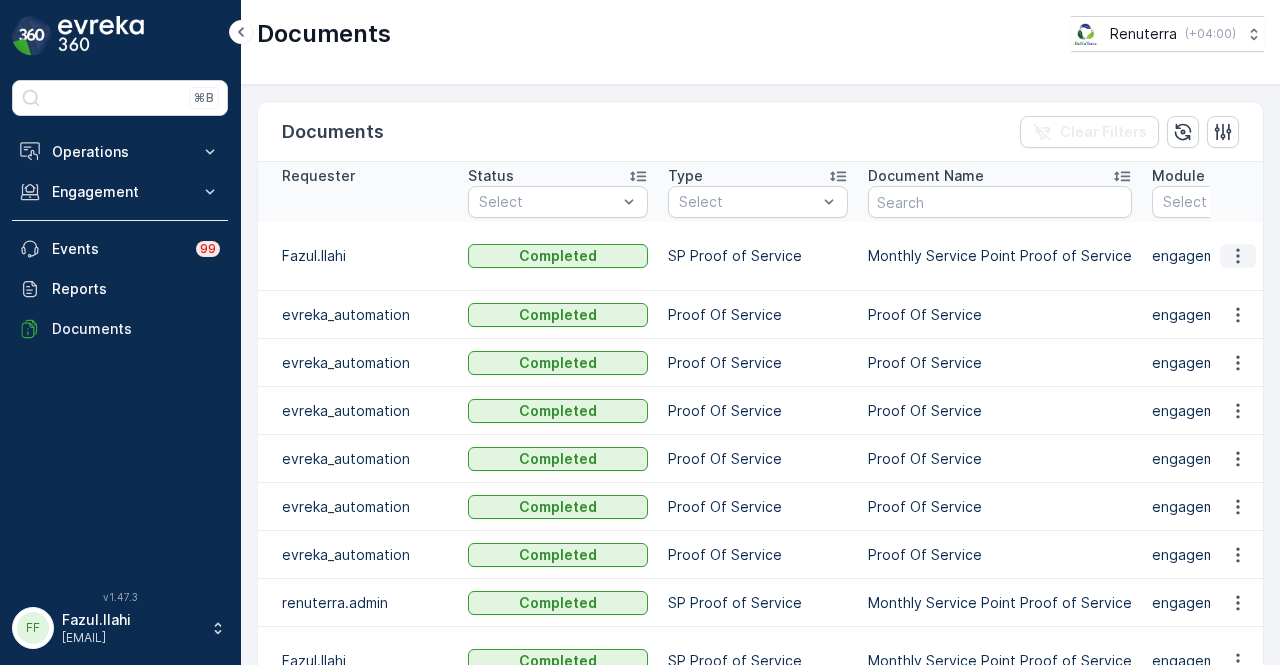 click 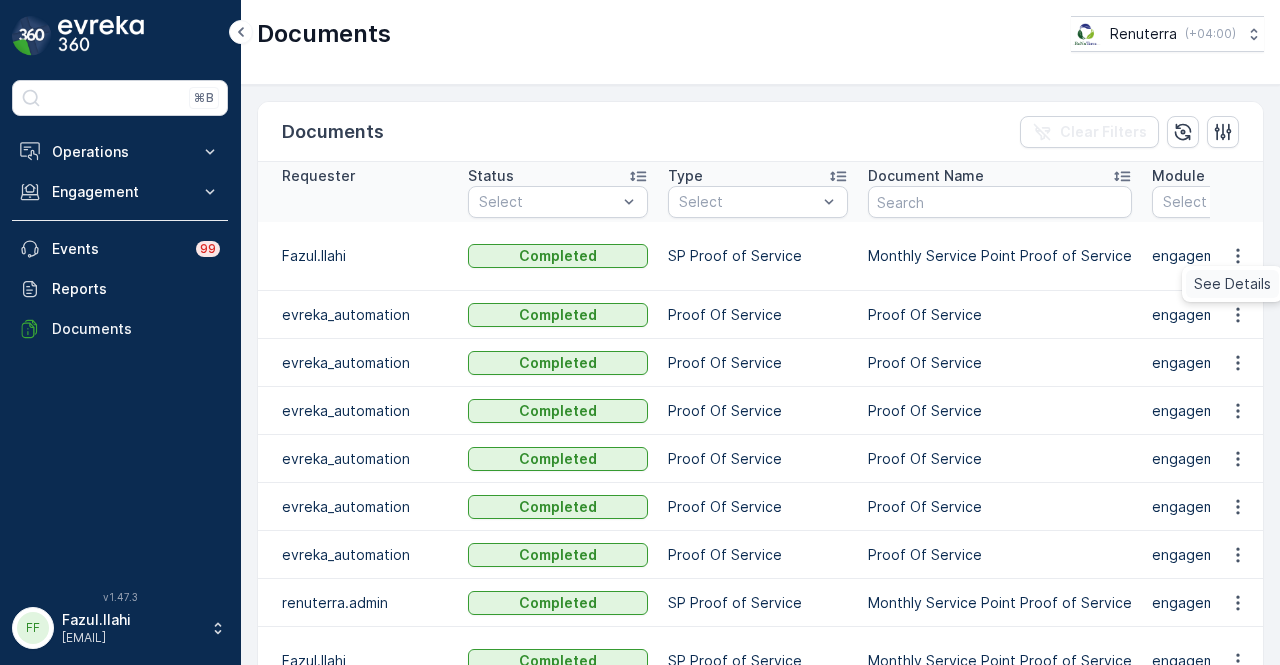 click on "See Details" at bounding box center [1232, 284] 